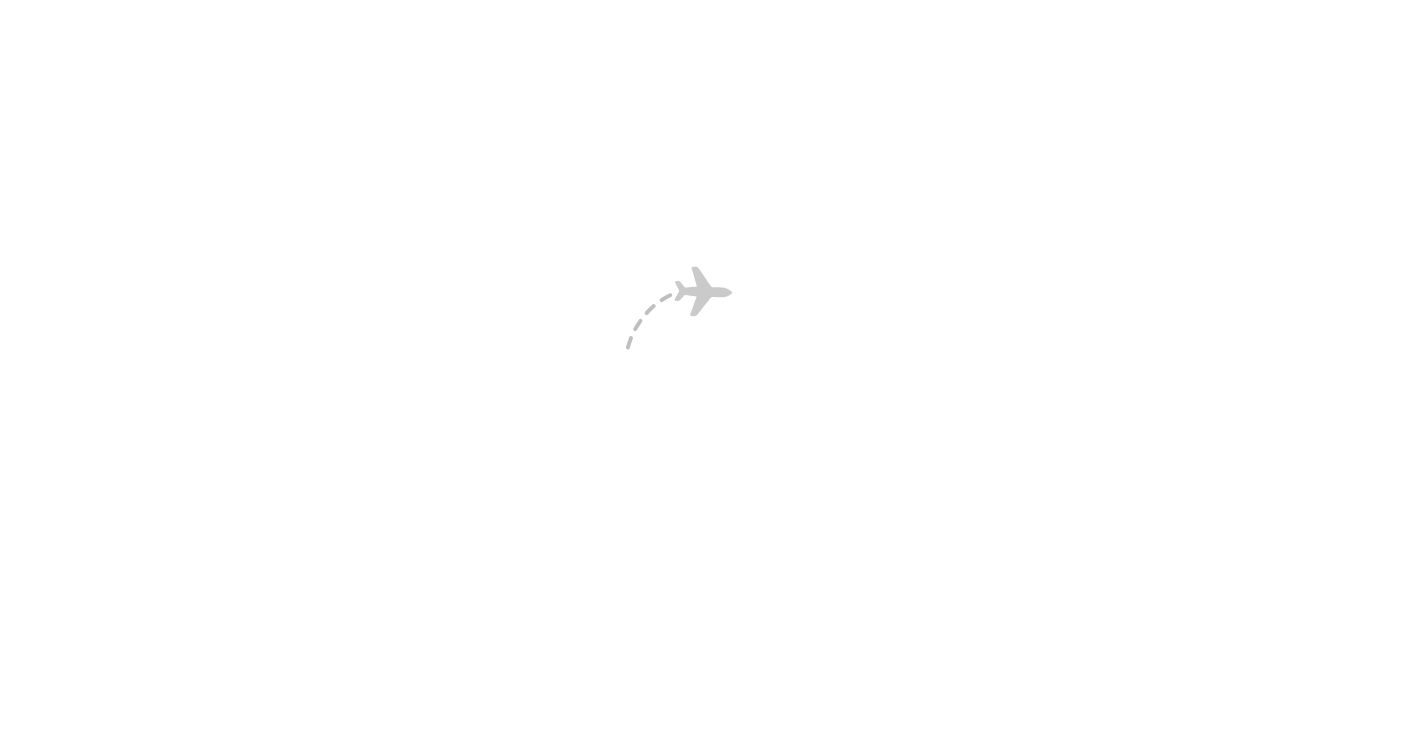 scroll, scrollTop: 0, scrollLeft: 0, axis: both 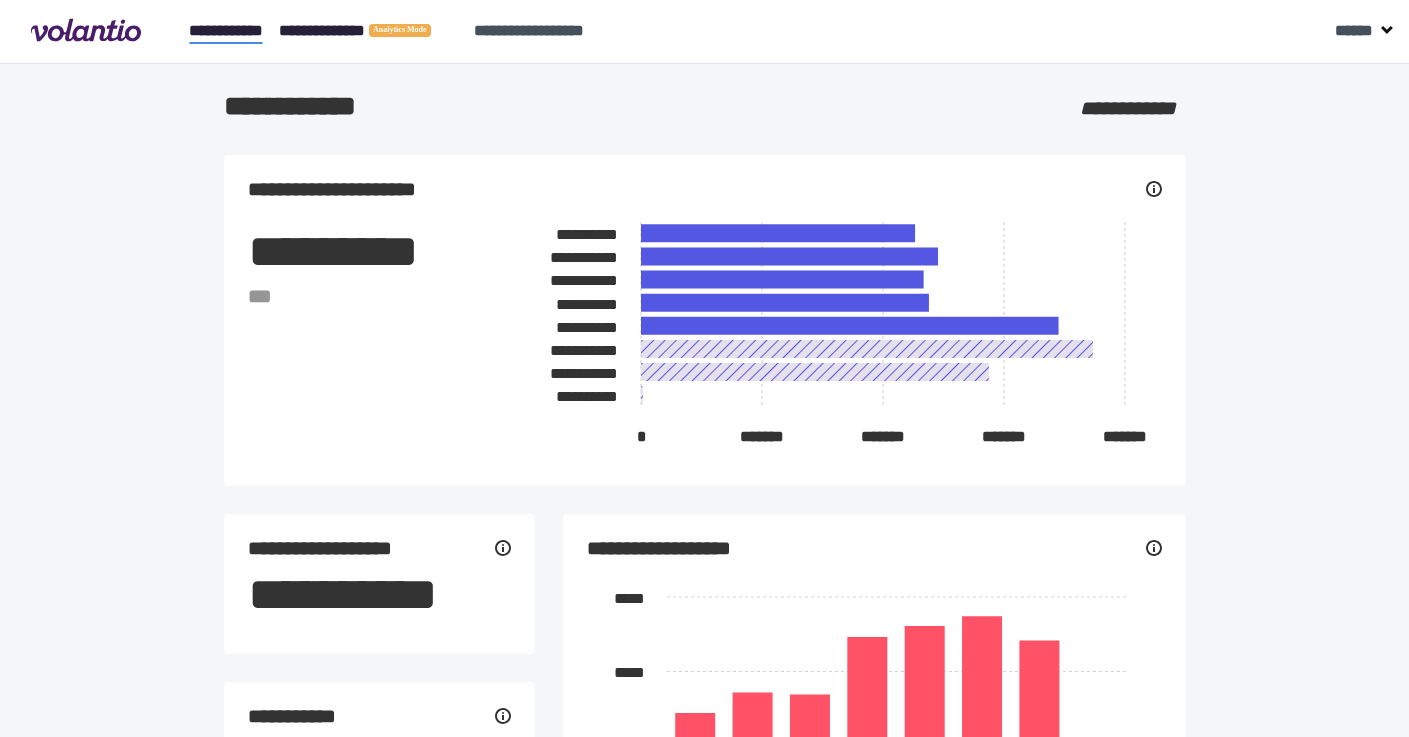 click on "**********" at bounding box center [368, 31] 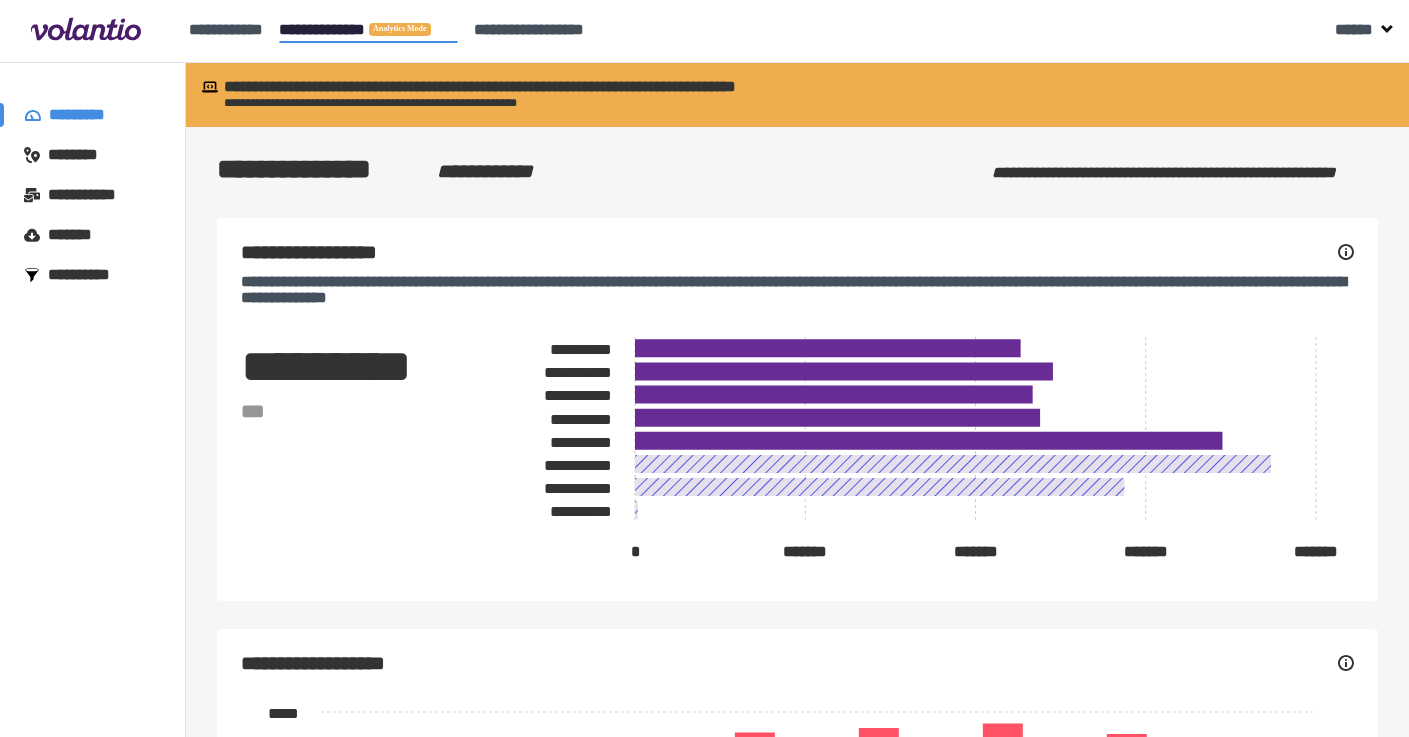 scroll, scrollTop: 0, scrollLeft: 0, axis: both 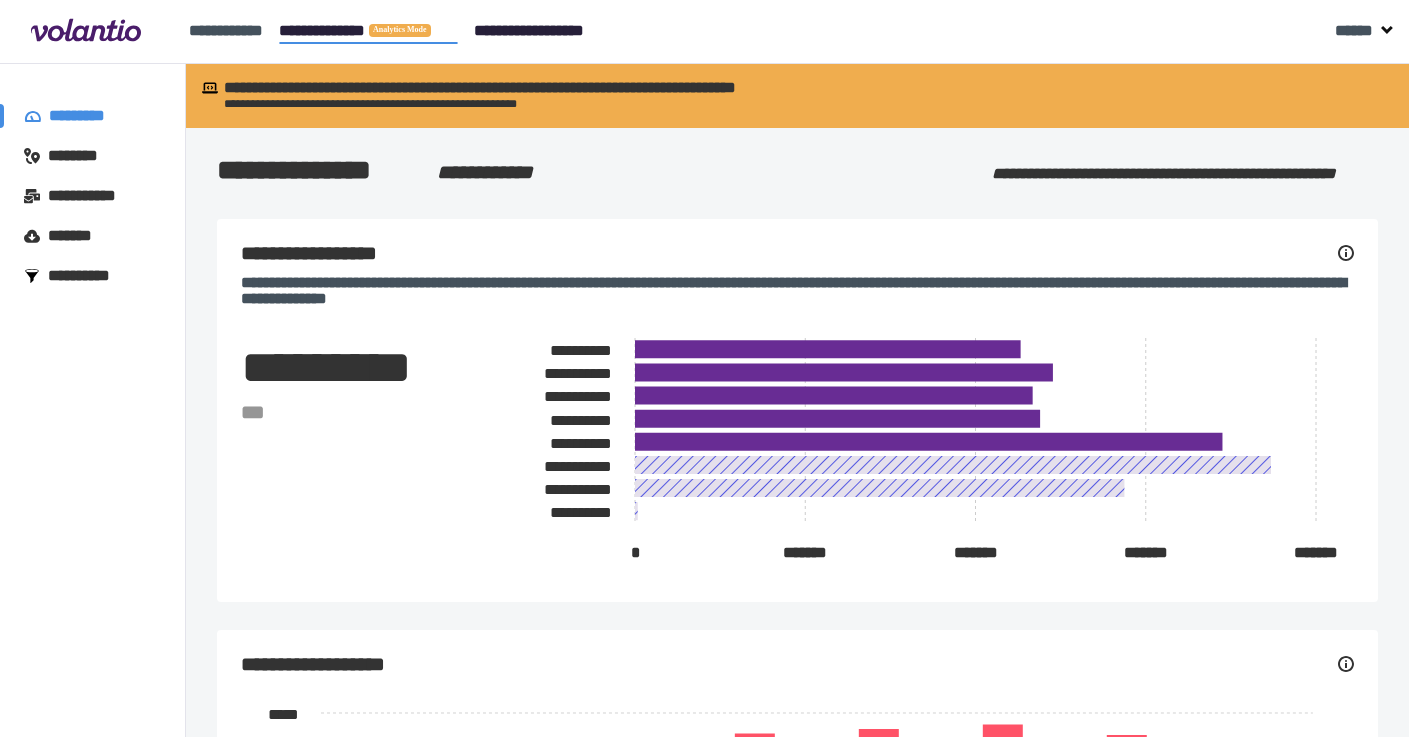 click on "**********" at bounding box center (529, 30) 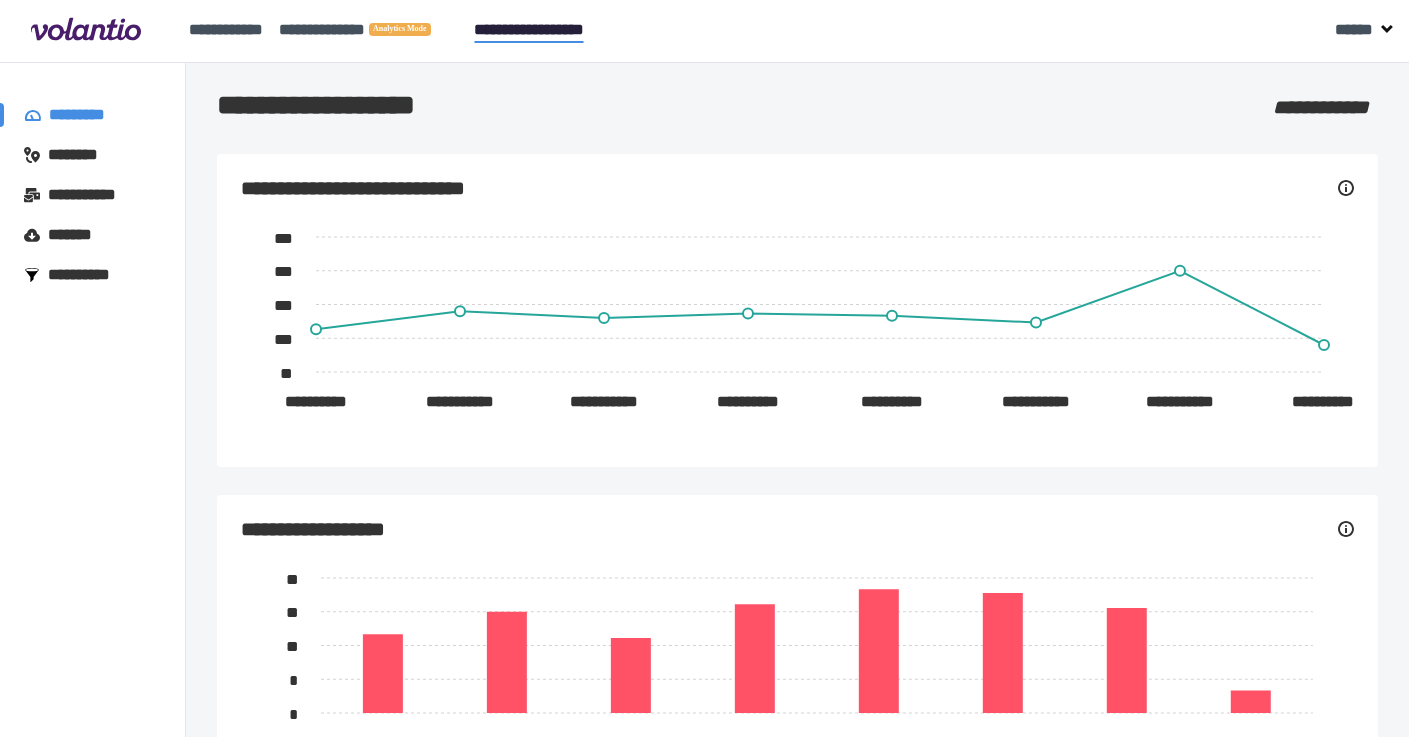 scroll, scrollTop: 0, scrollLeft: 0, axis: both 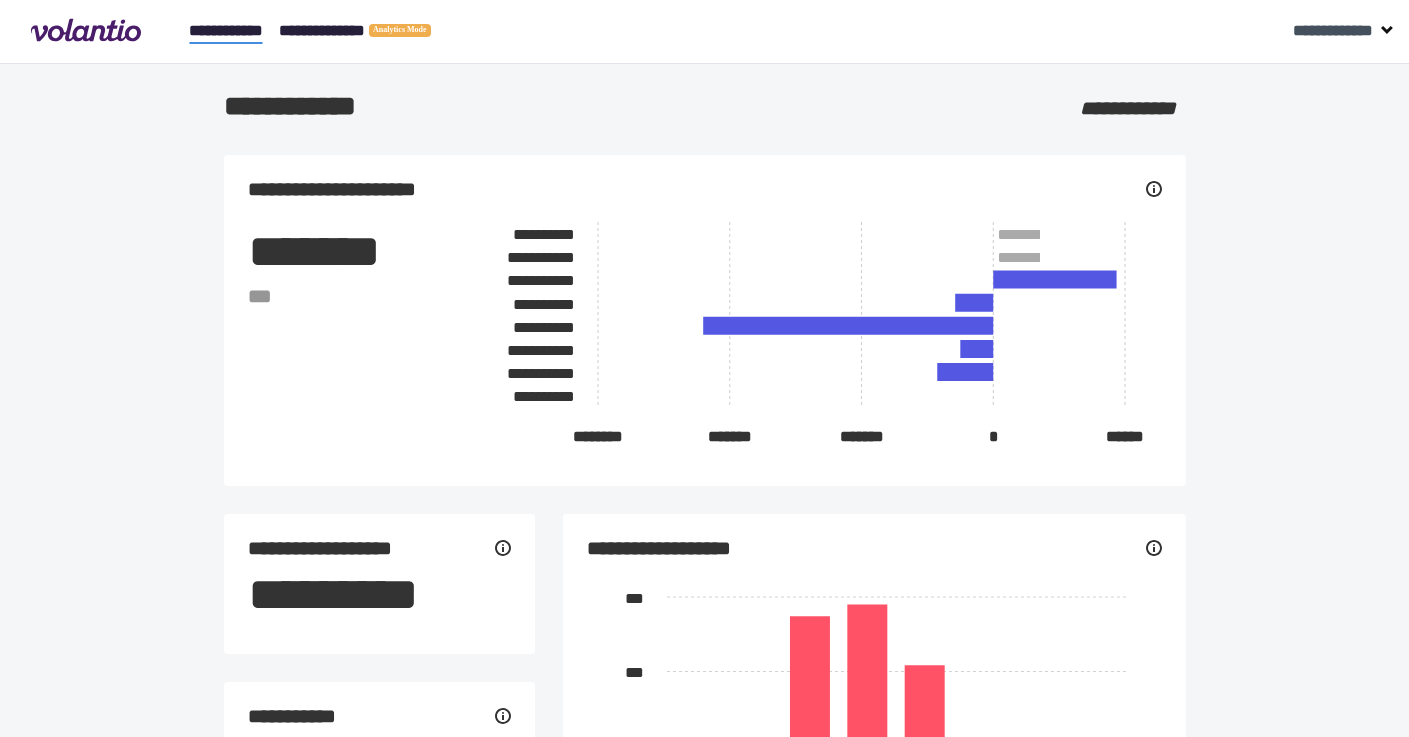 click on "**********" at bounding box center (368, 31) 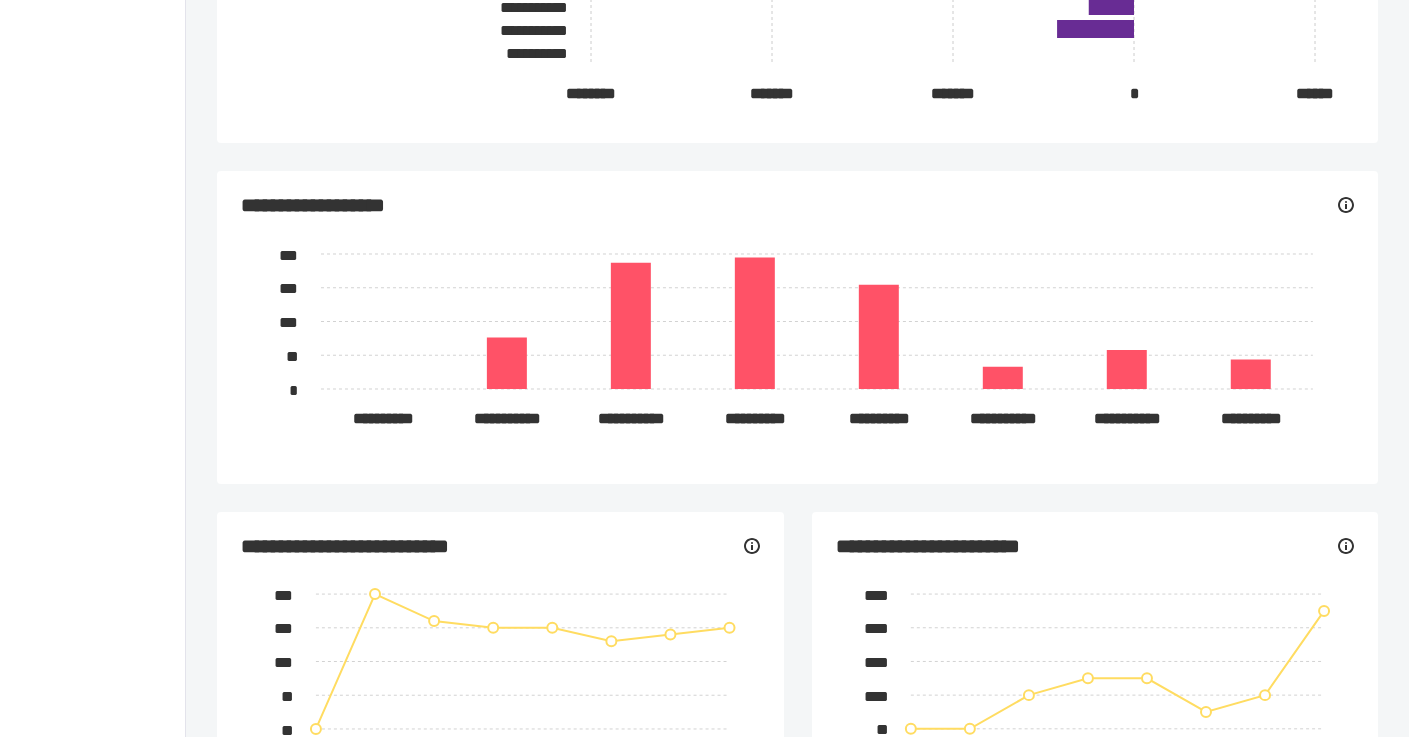 scroll, scrollTop: 0, scrollLeft: 0, axis: both 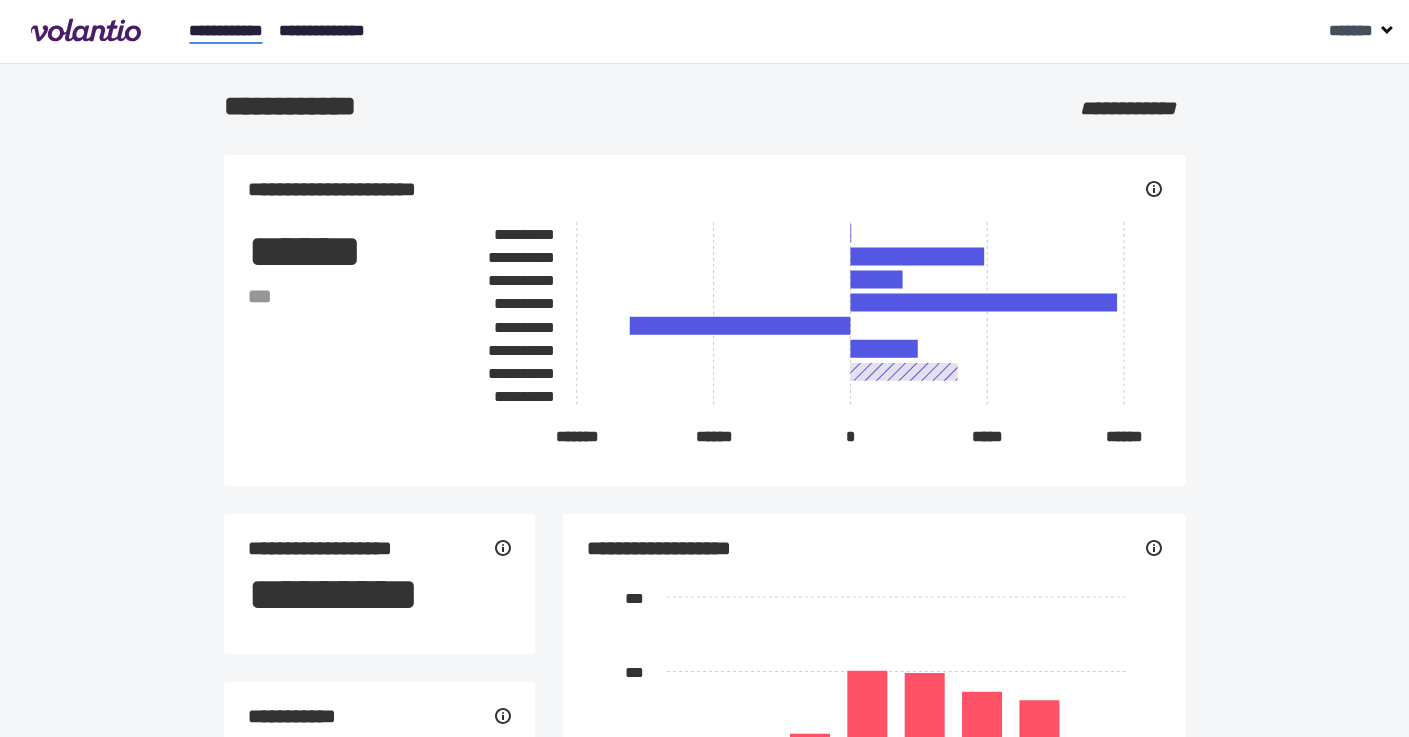 click on "**********" at bounding box center (322, 30) 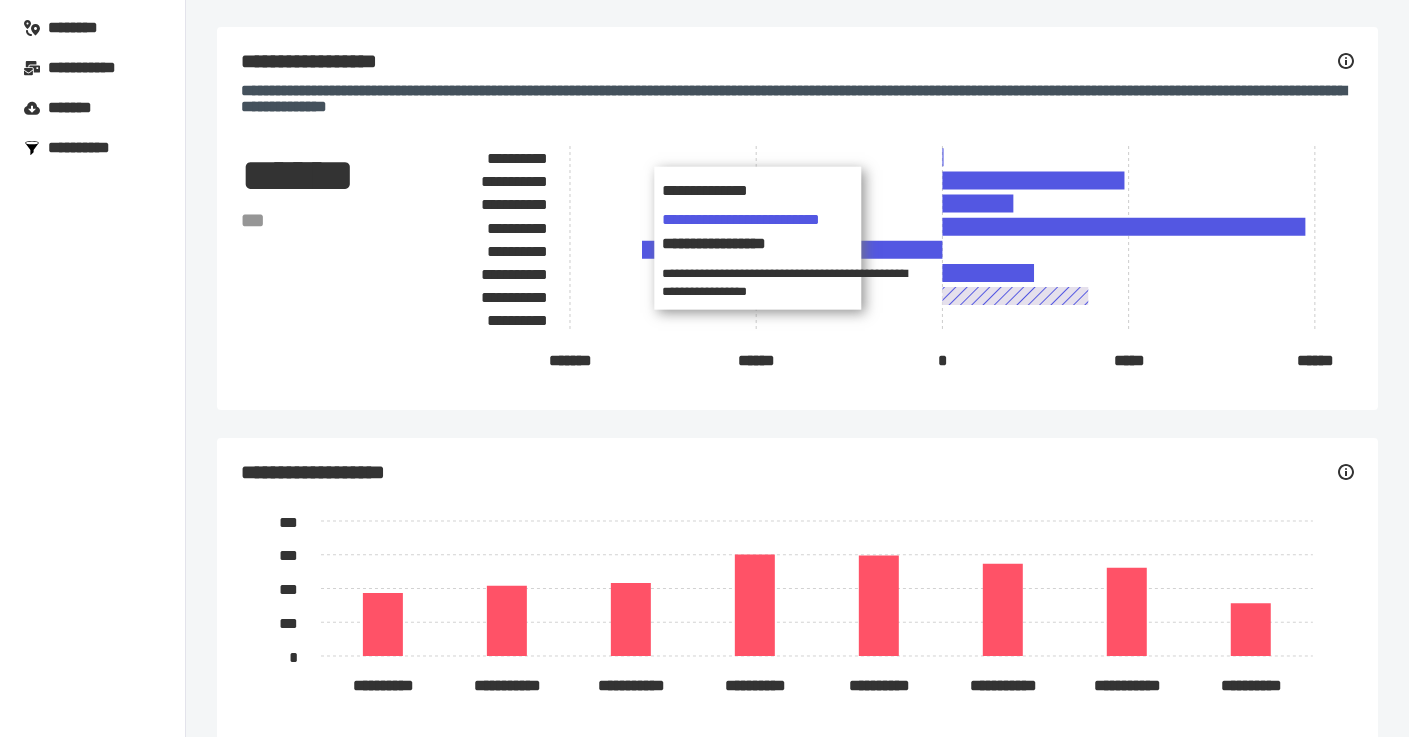 scroll, scrollTop: 244, scrollLeft: 0, axis: vertical 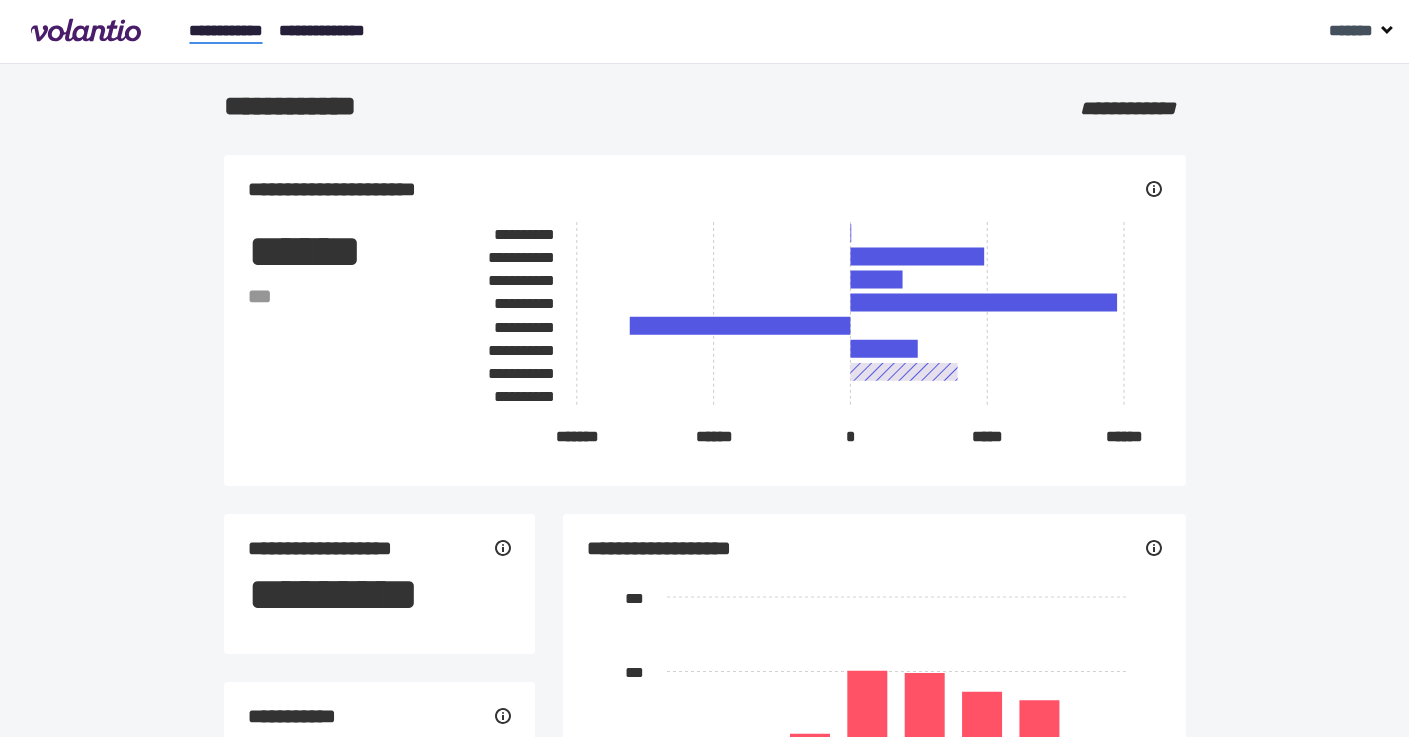 click on "**********" at bounding box center [322, 30] 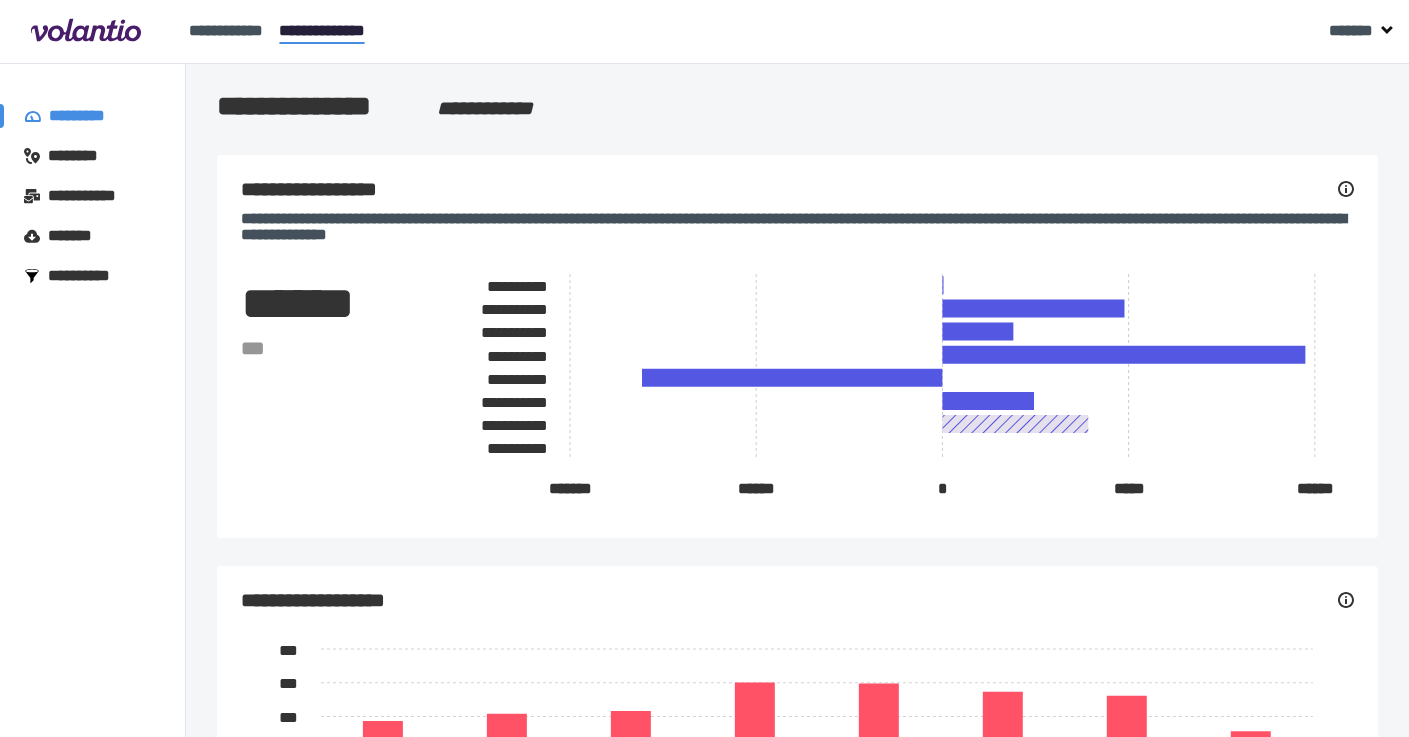 click on "*******" at bounding box center (75, 236) 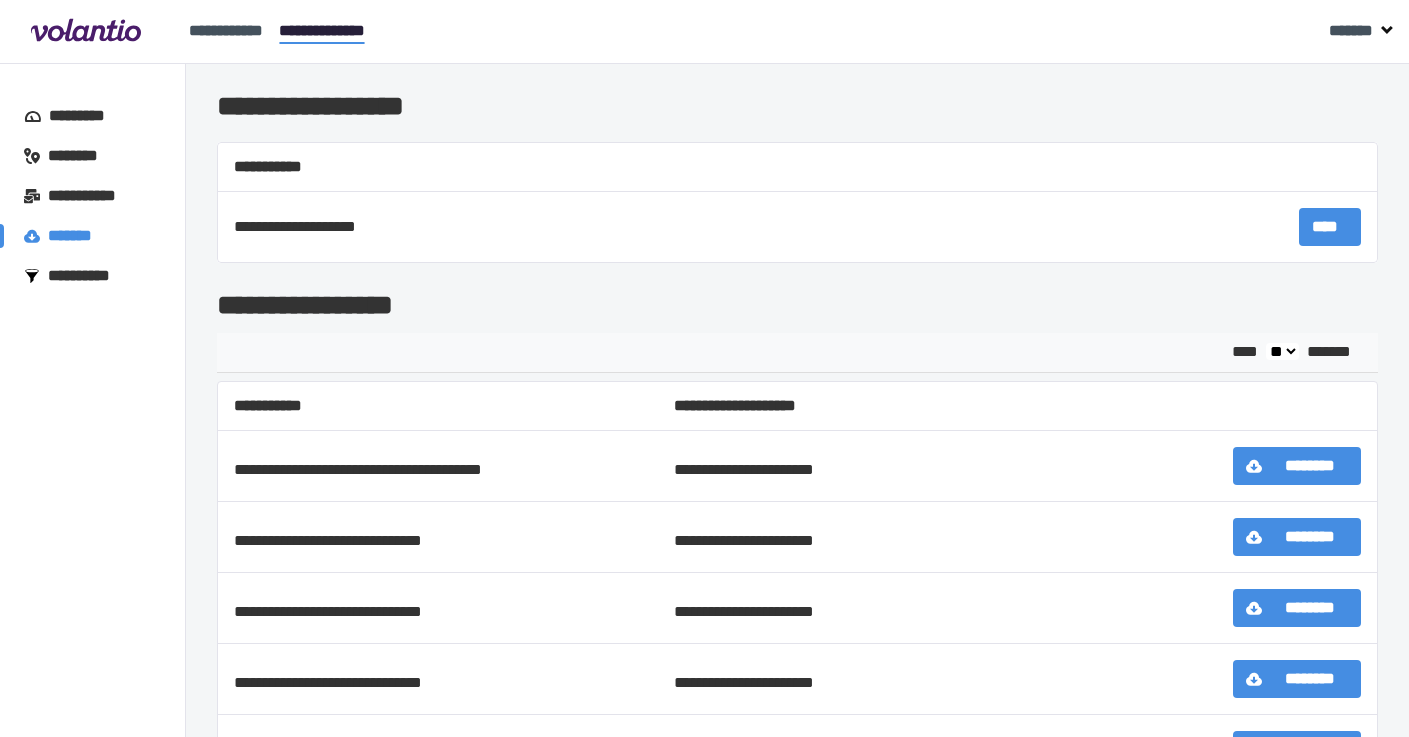 click on "****" at bounding box center [1330, 227] 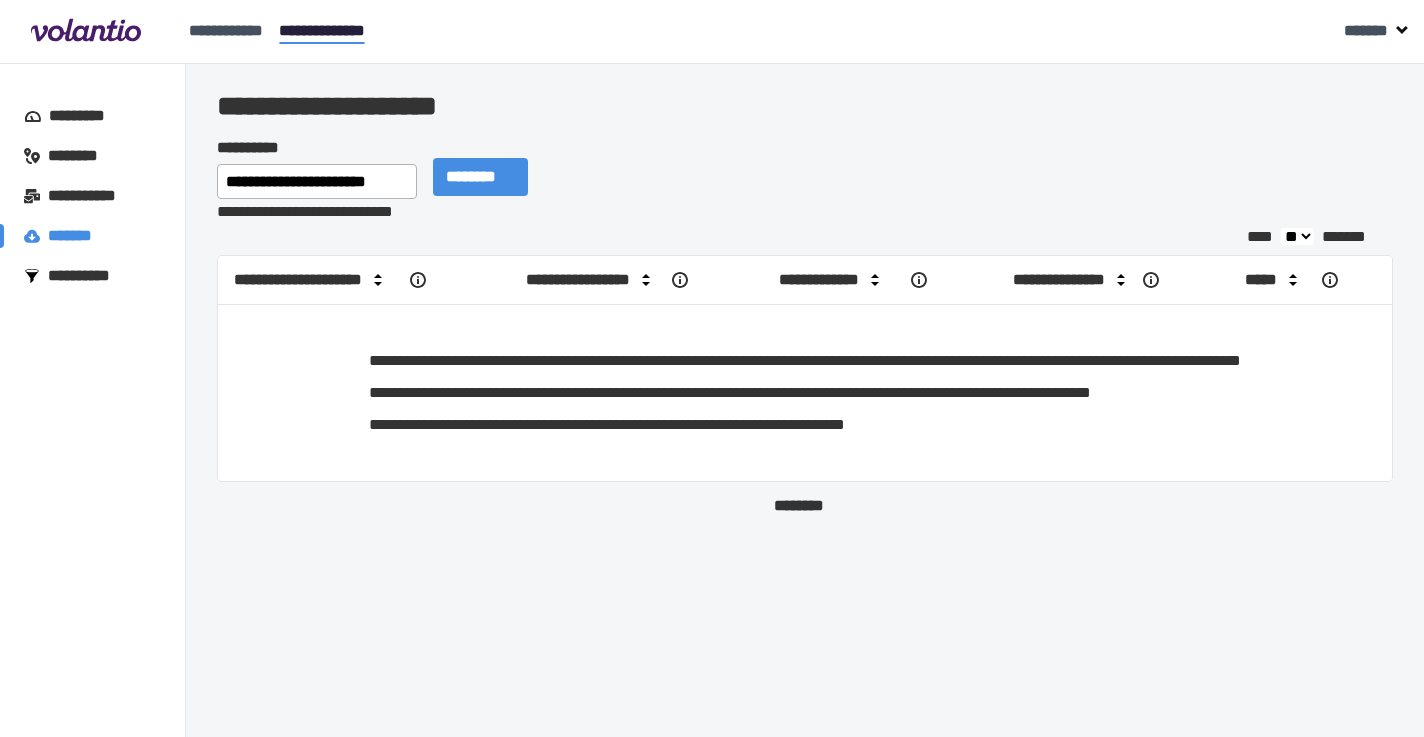 click on "********" at bounding box center (480, 177) 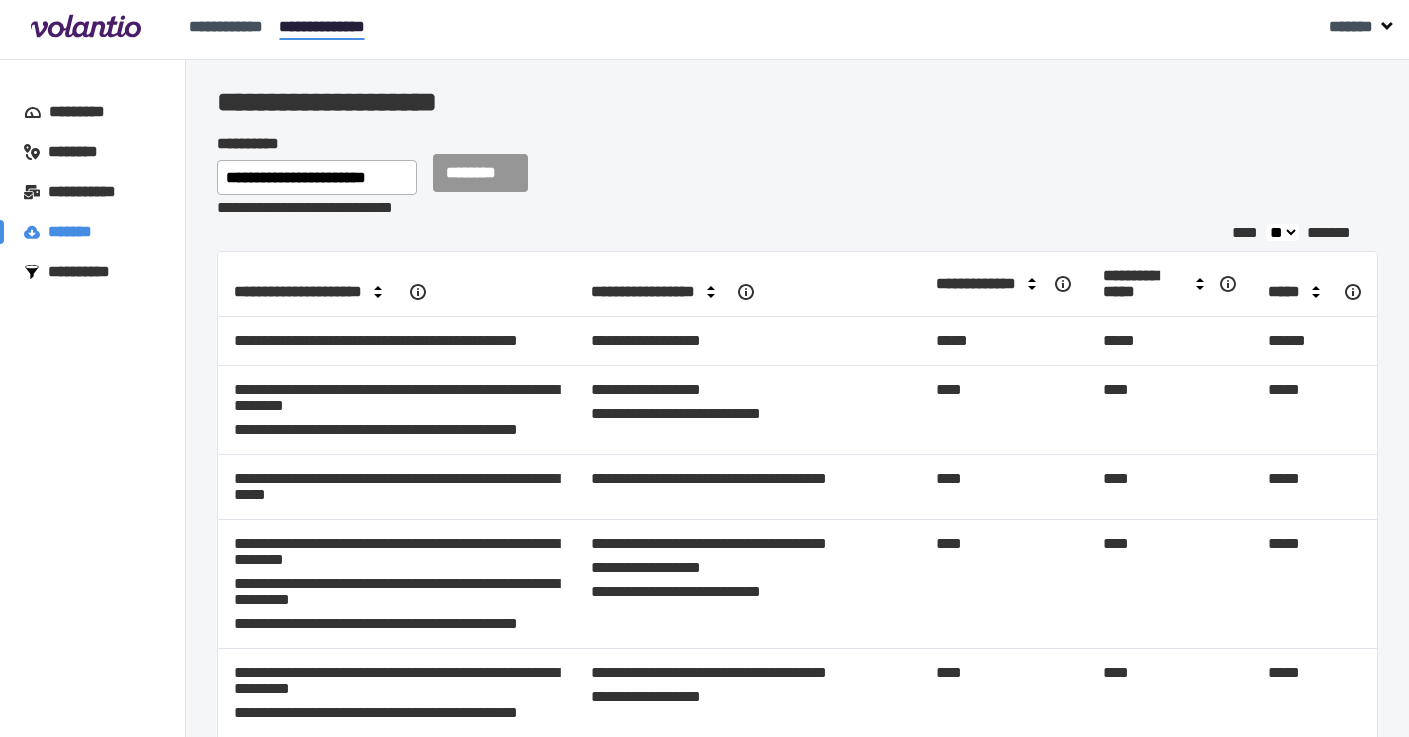 scroll, scrollTop: 0, scrollLeft: 0, axis: both 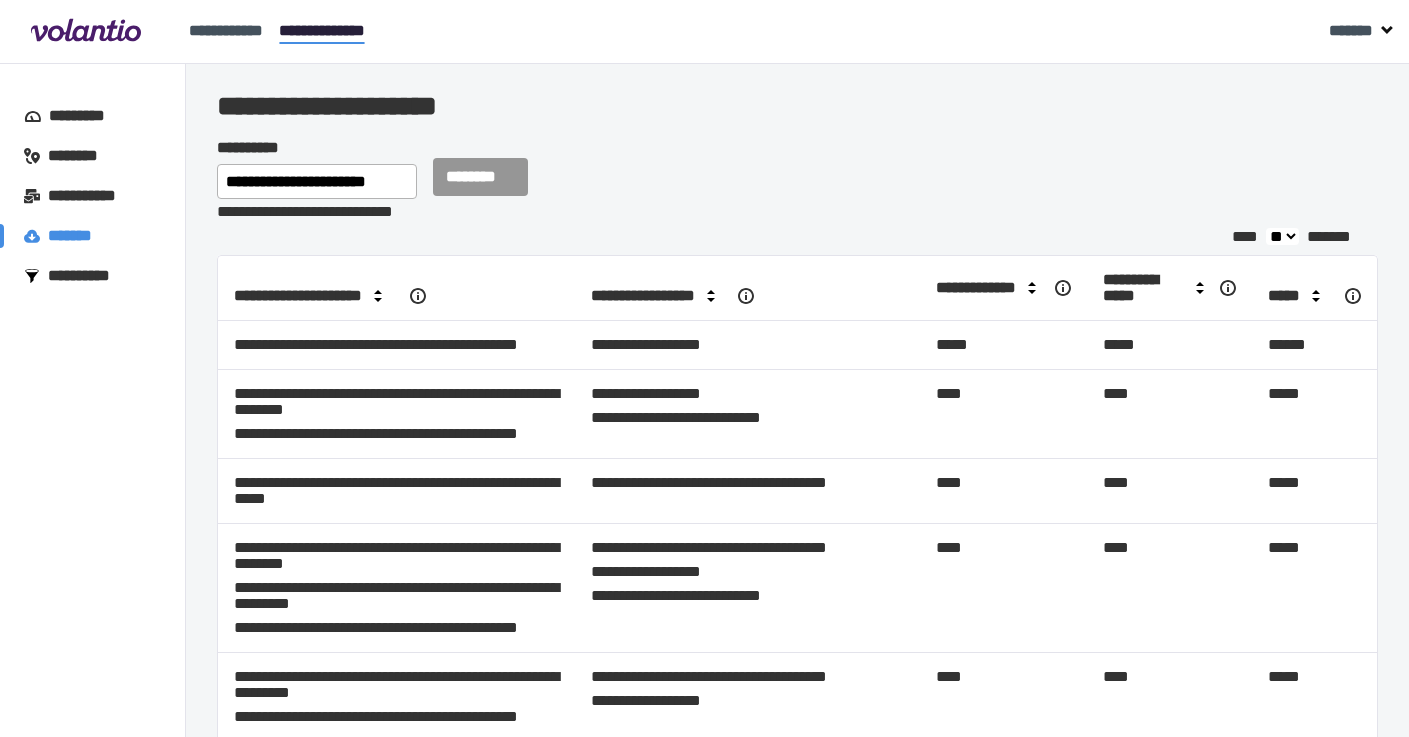 click on "*********" at bounding box center [86, 116] 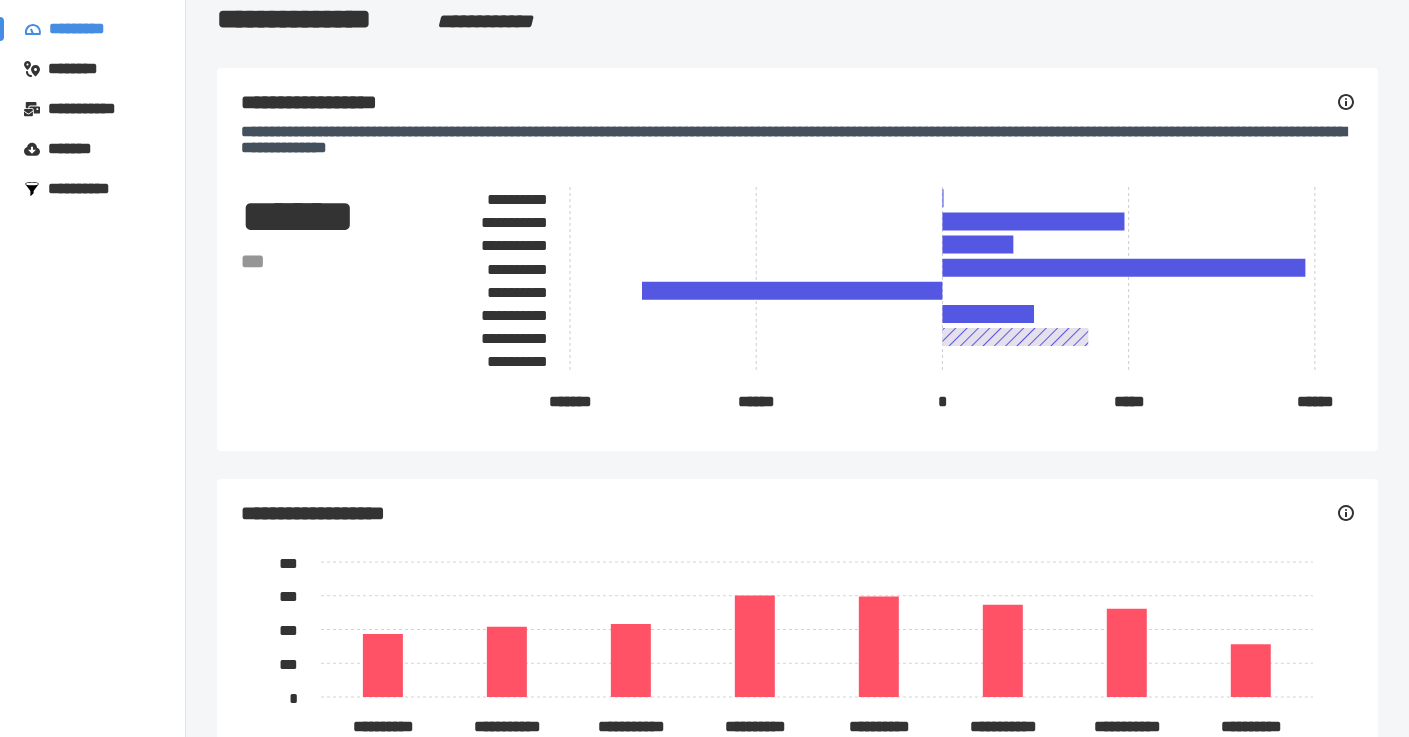 scroll, scrollTop: 0, scrollLeft: 0, axis: both 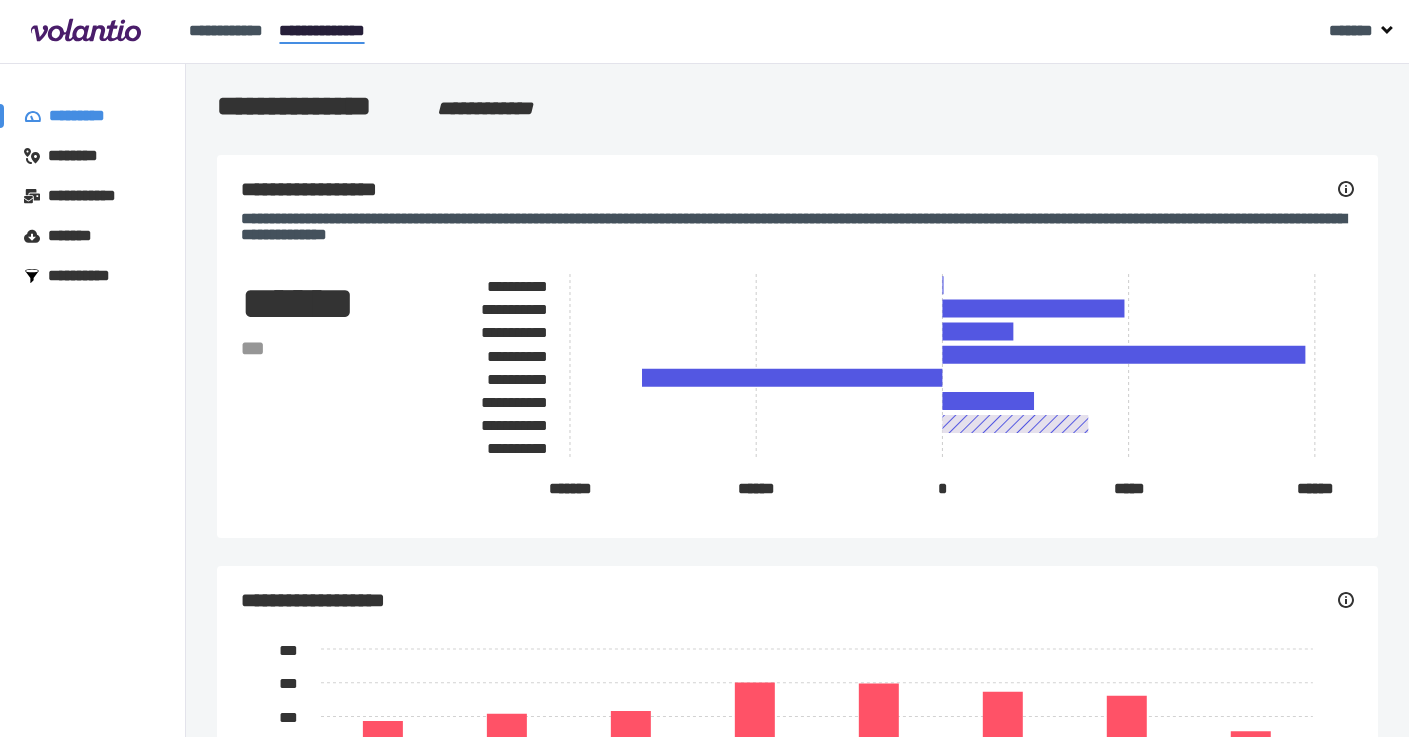click on "**********" at bounding box center [88, 276] 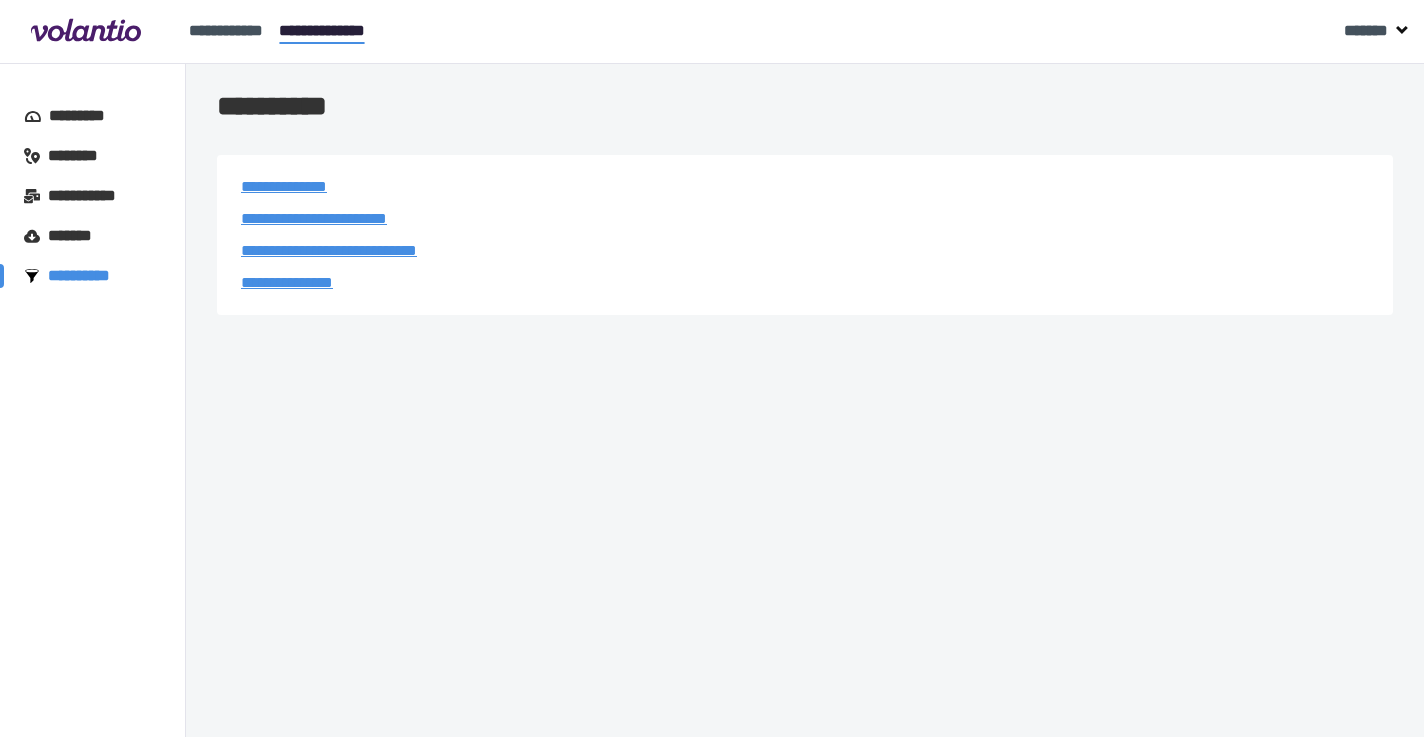 click on "**********" at bounding box center [287, 282] 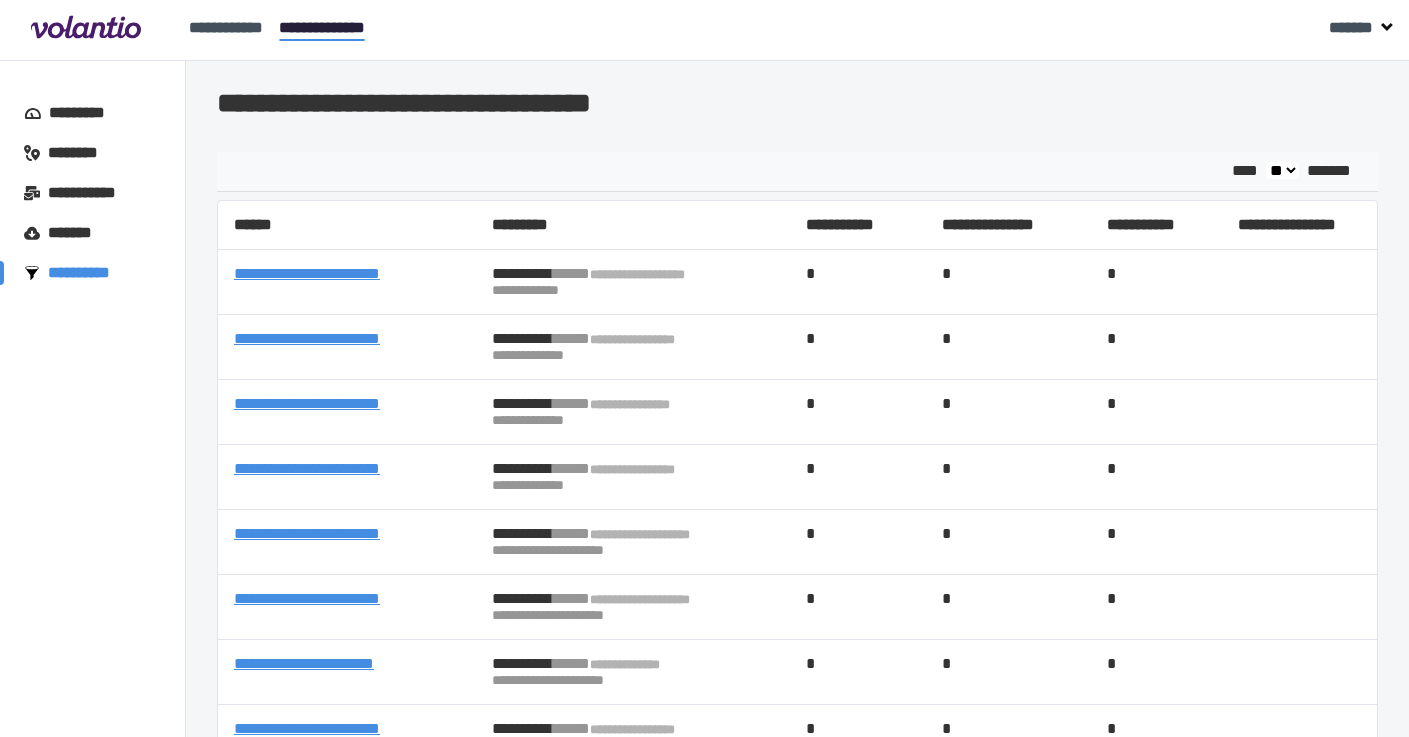 scroll, scrollTop: 238, scrollLeft: 0, axis: vertical 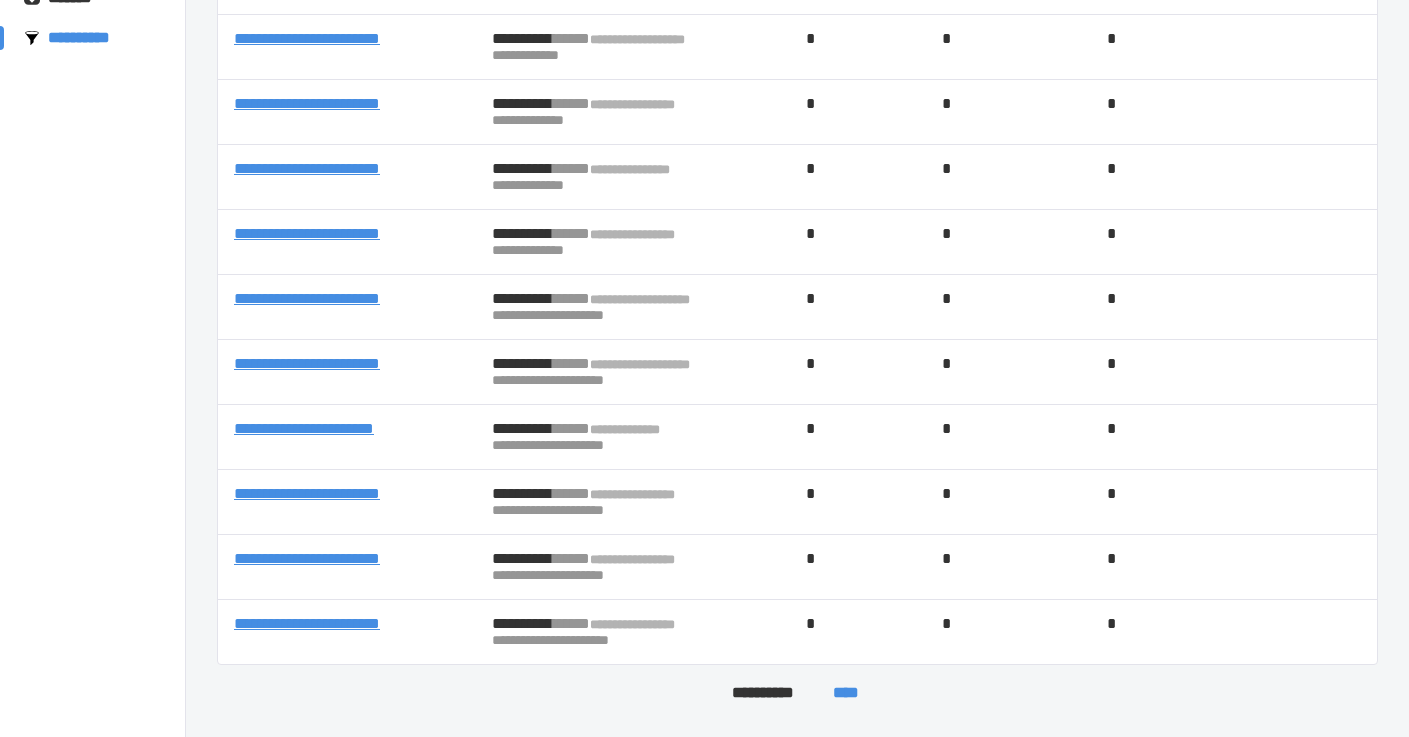 click on "****" at bounding box center (845, 693) 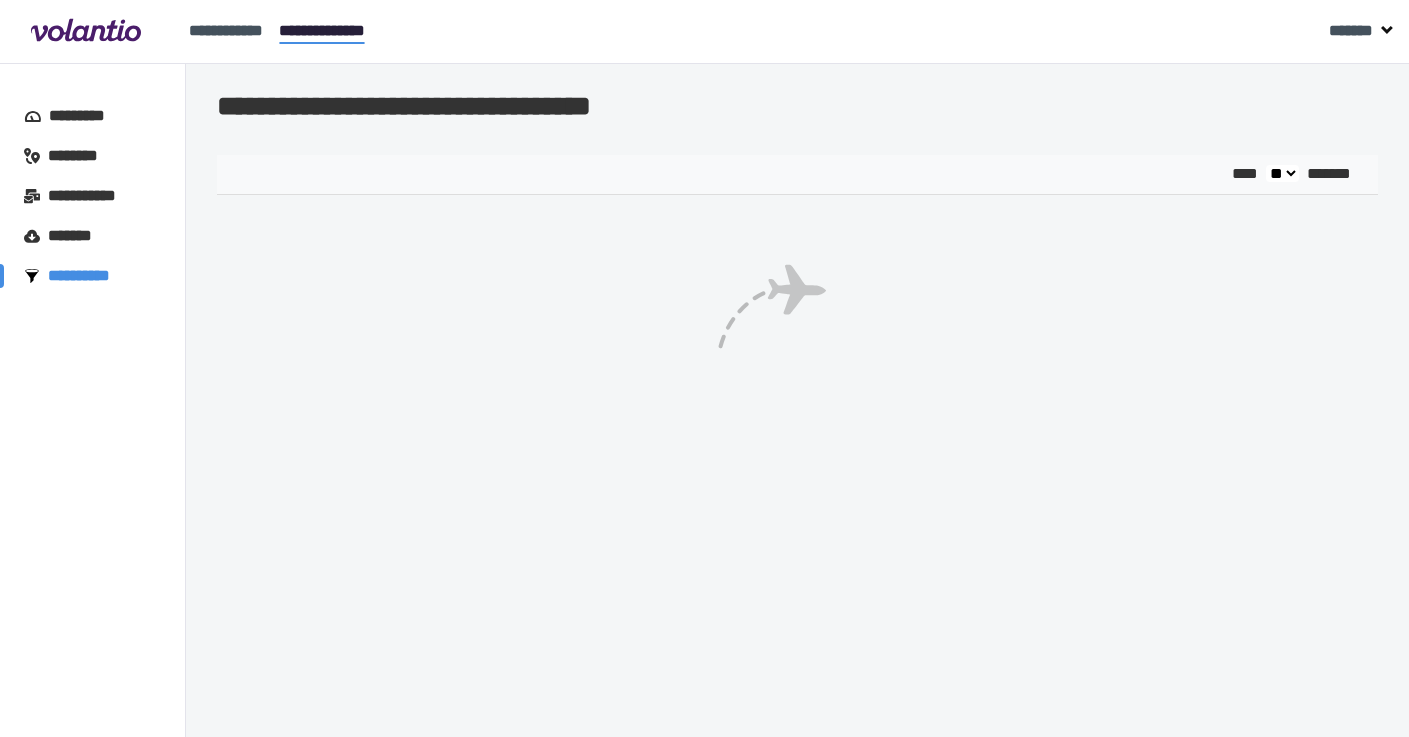 scroll, scrollTop: 0, scrollLeft: 0, axis: both 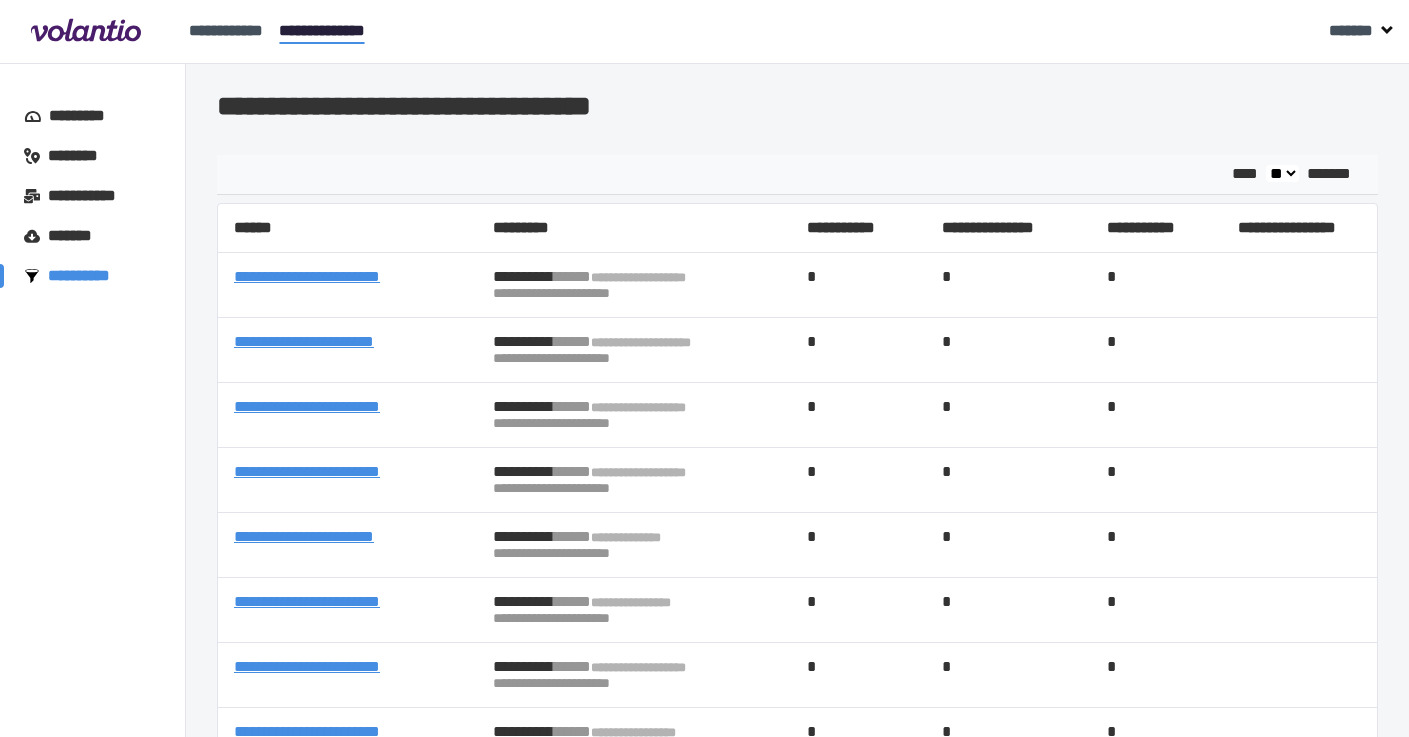 click on "** **" at bounding box center (1282, 173) 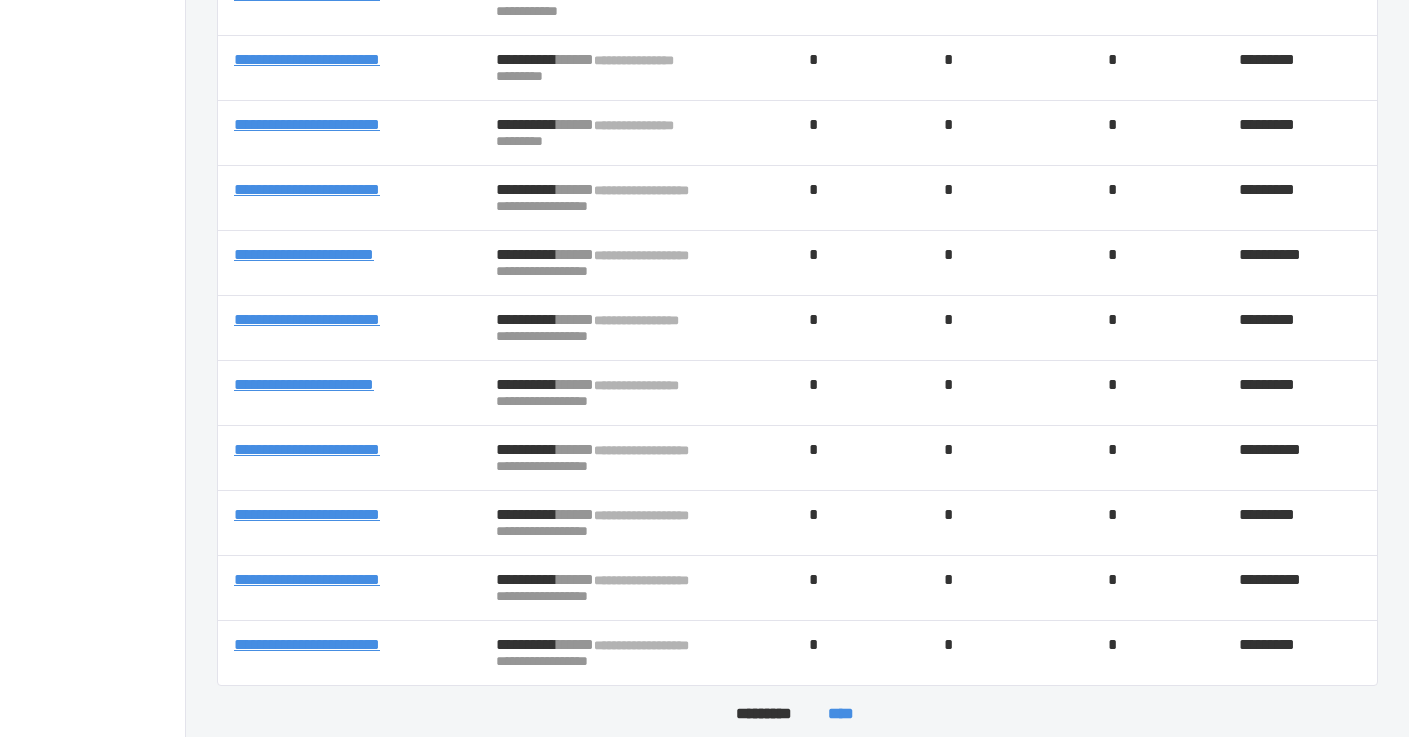 scroll, scrollTop: 2838, scrollLeft: 0, axis: vertical 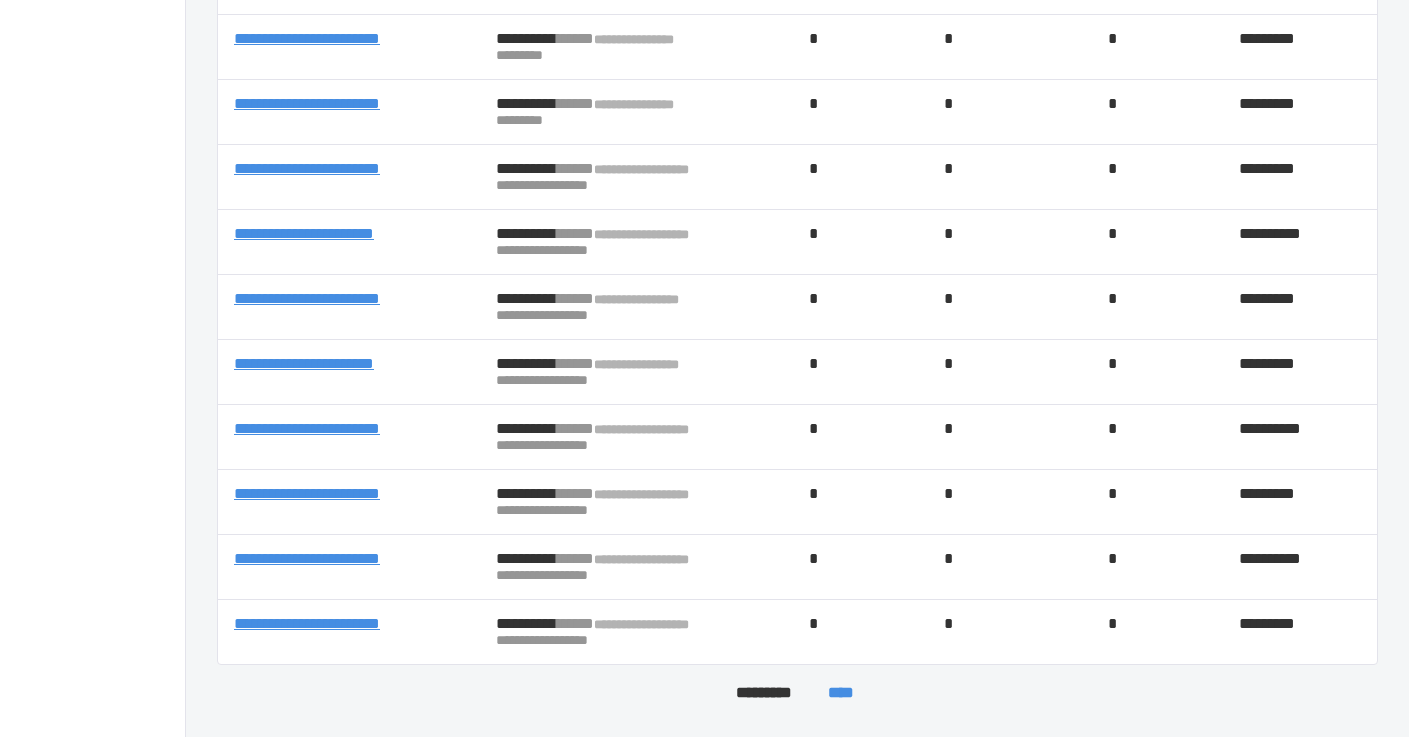 click on "**********" at bounding box center (307, 428) 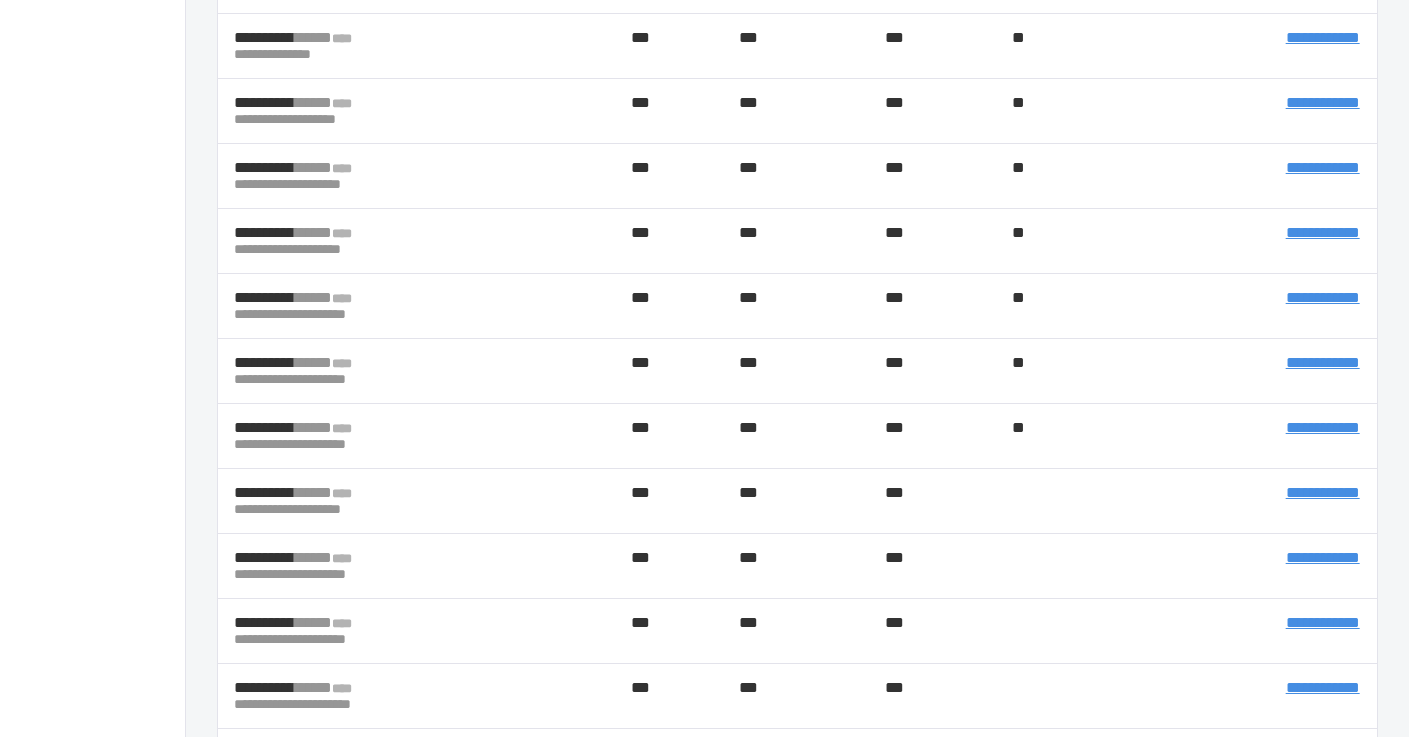 scroll, scrollTop: 1300, scrollLeft: 0, axis: vertical 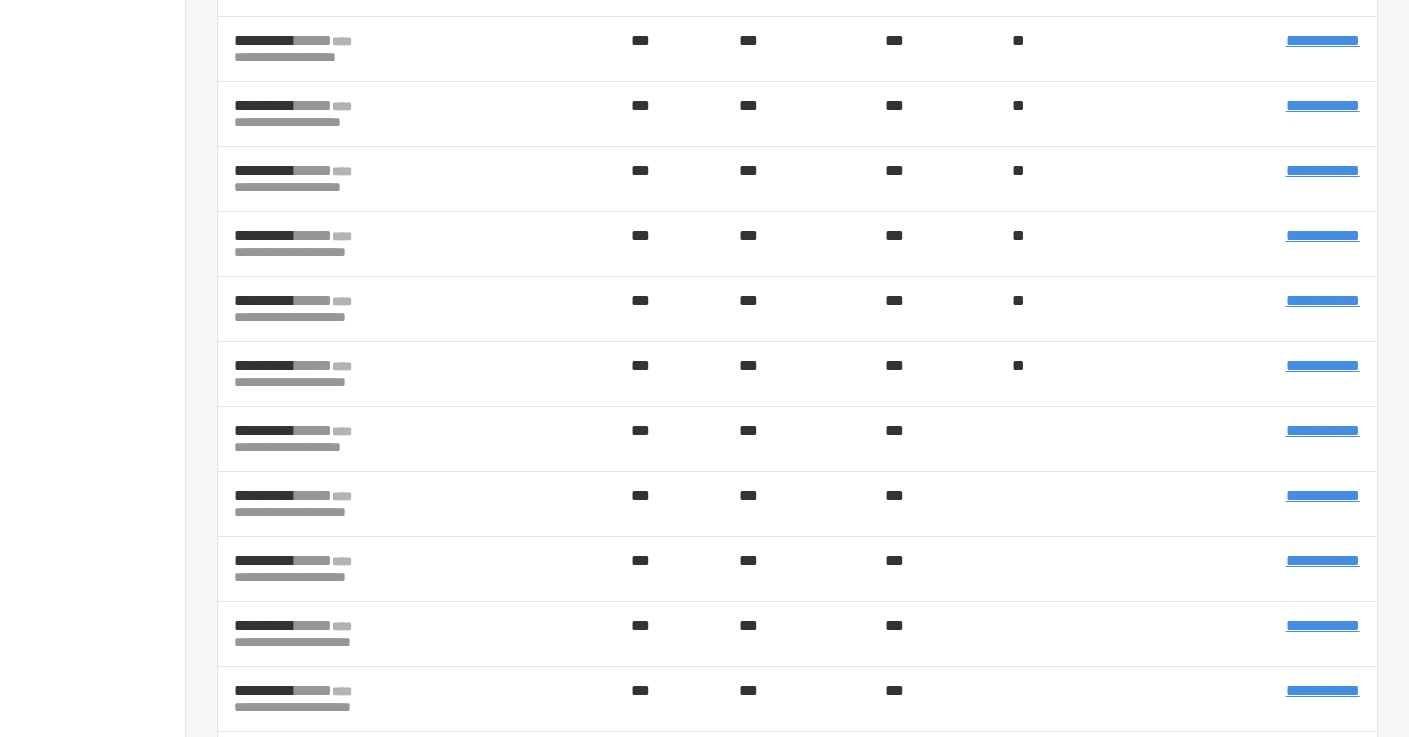 click on "**********" at bounding box center [1323, 430] 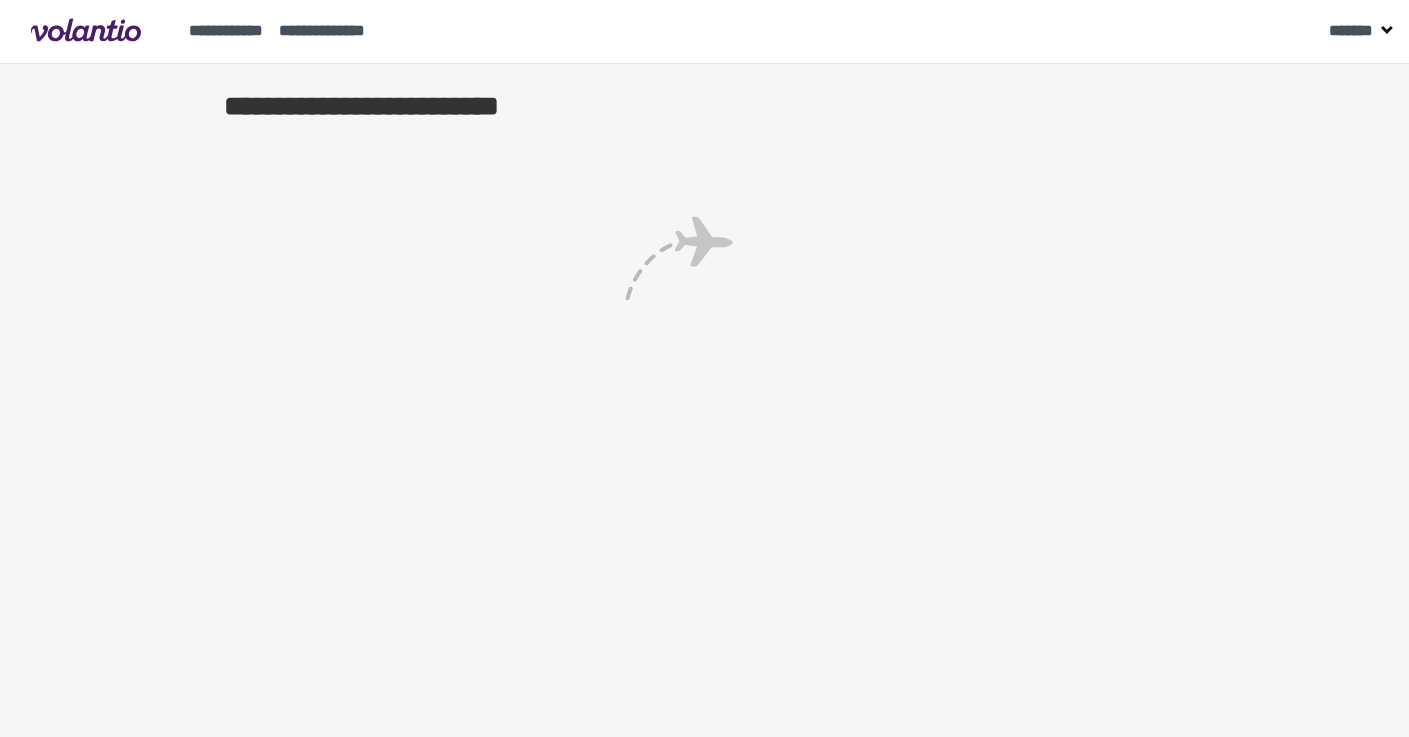 scroll, scrollTop: 0, scrollLeft: 0, axis: both 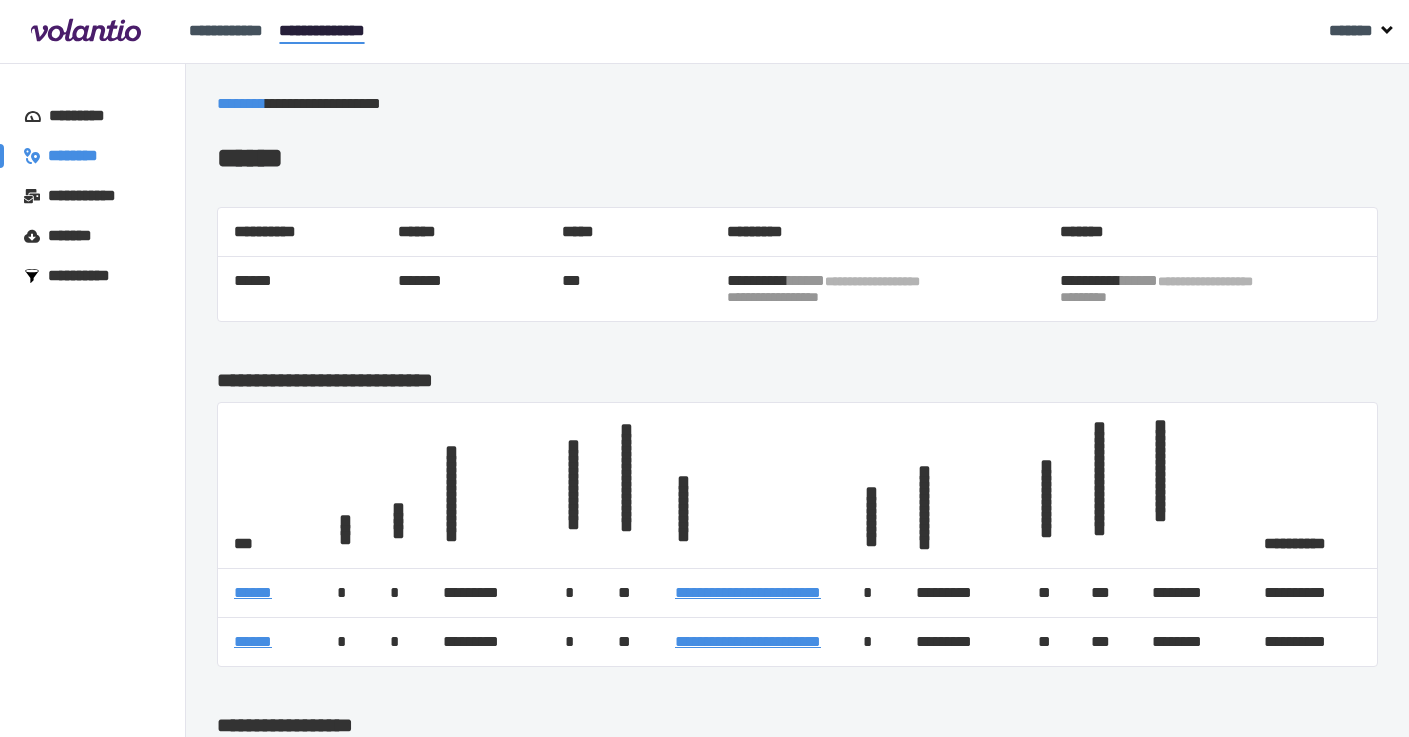 select on "**" 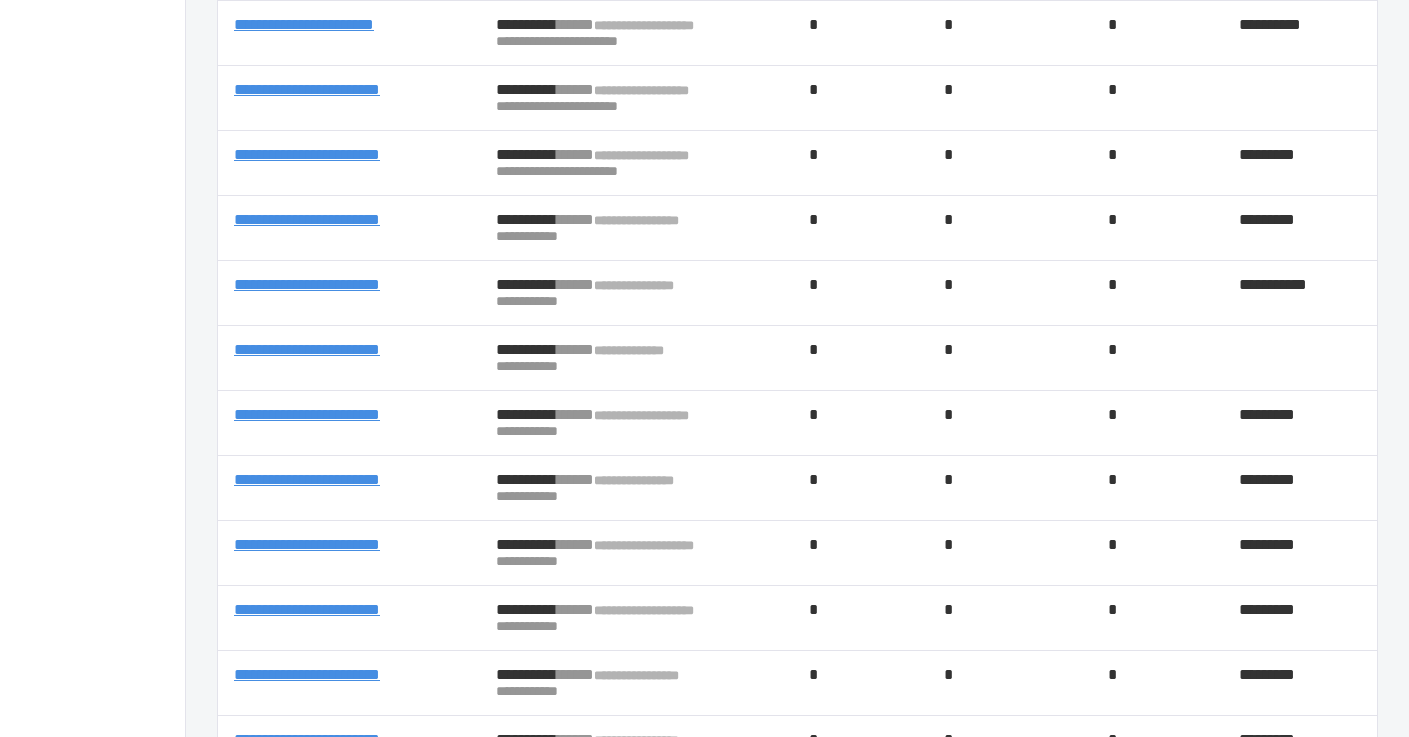 scroll, scrollTop: 2068, scrollLeft: 0, axis: vertical 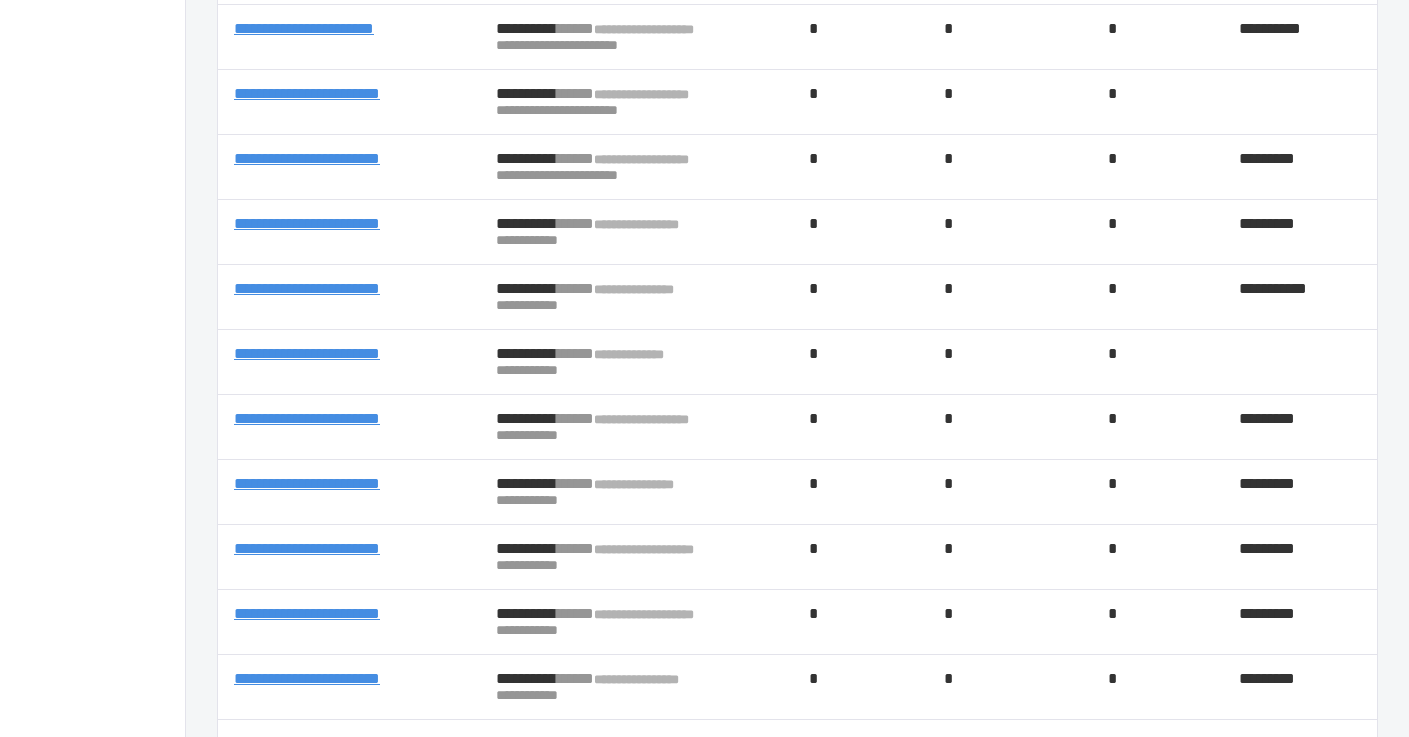 click on "**********" at bounding box center [307, 158] 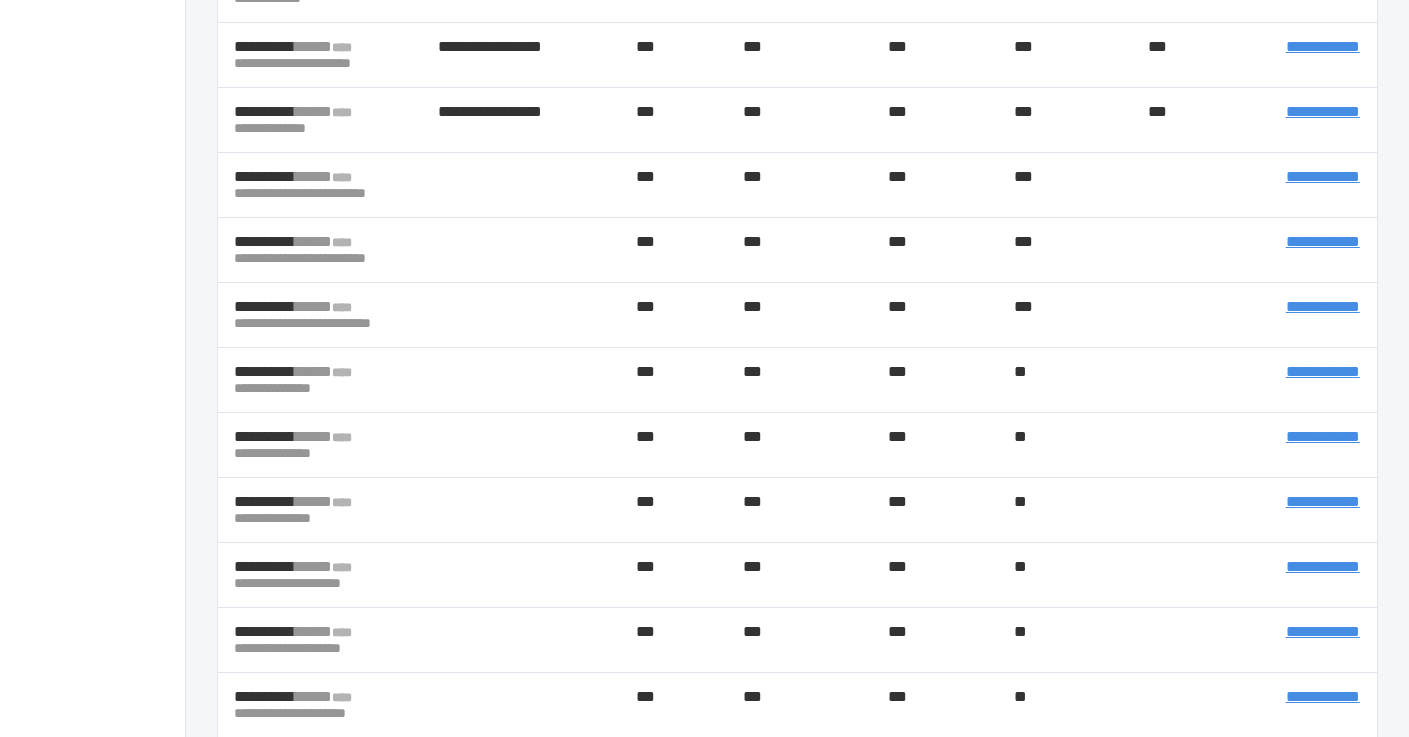 scroll, scrollTop: 528, scrollLeft: 0, axis: vertical 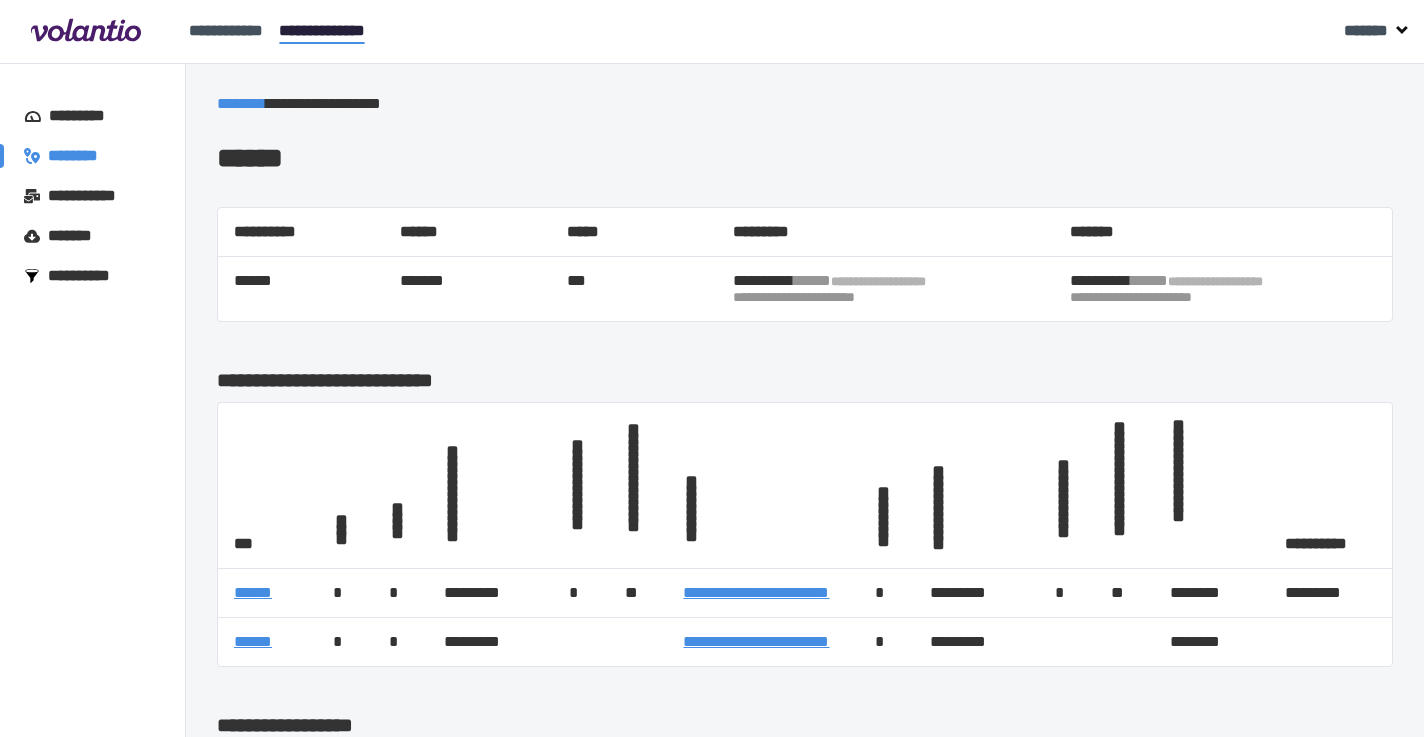 select on "**" 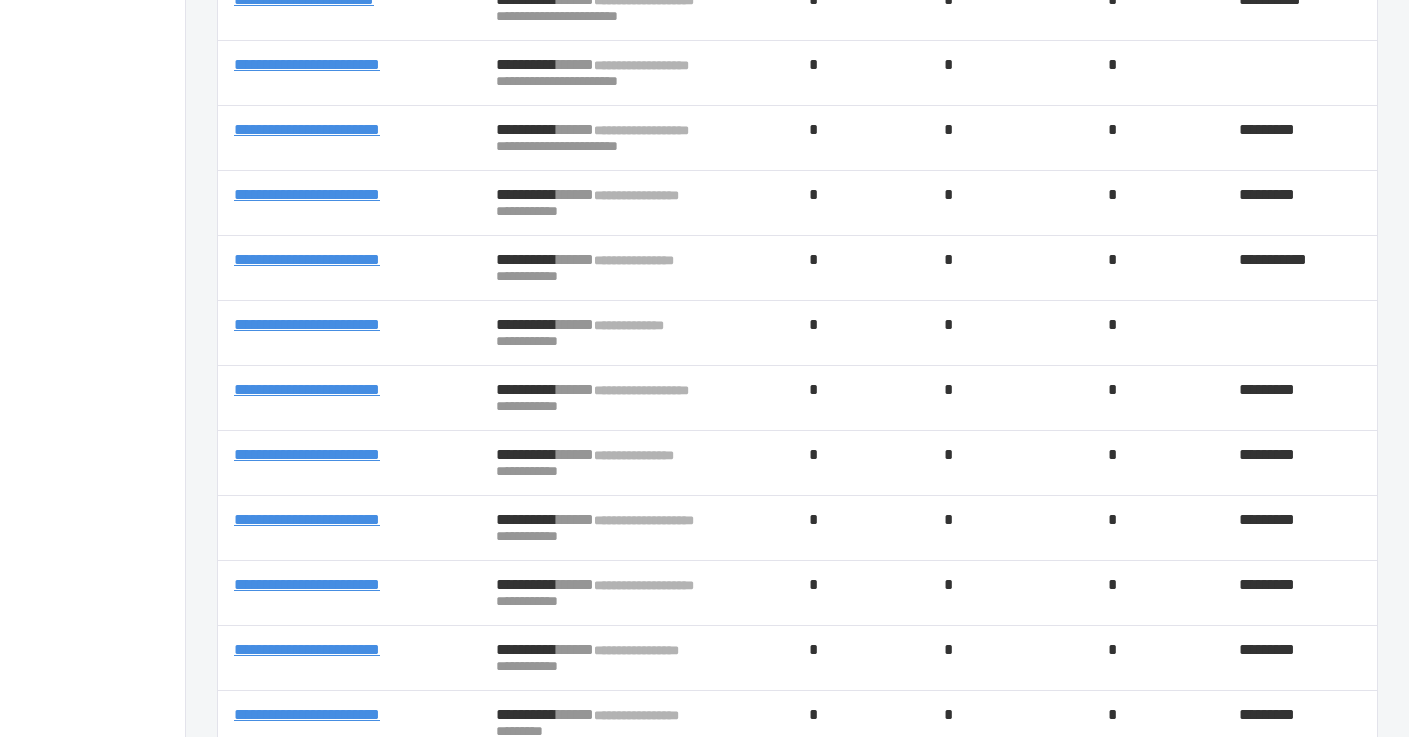 scroll, scrollTop: 2163, scrollLeft: 0, axis: vertical 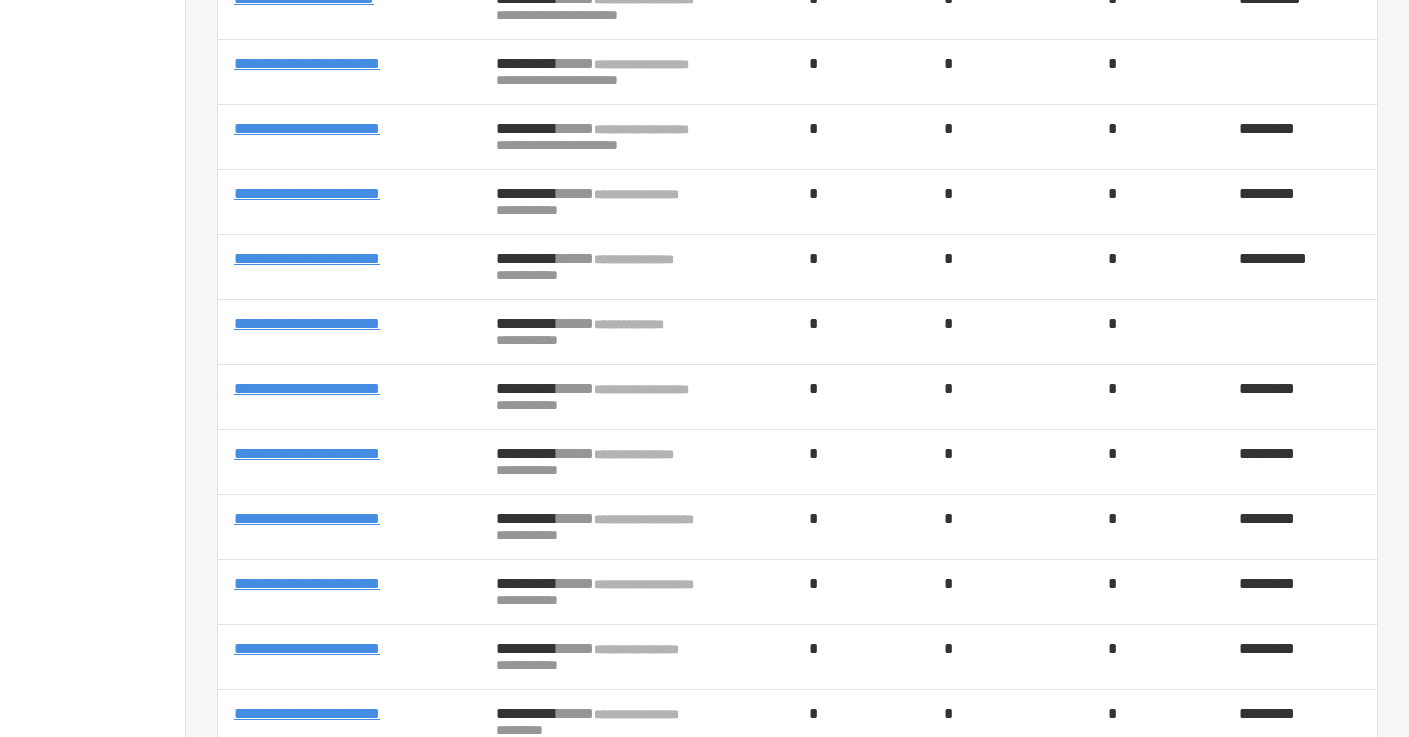 click on "**********" at bounding box center [307, 518] 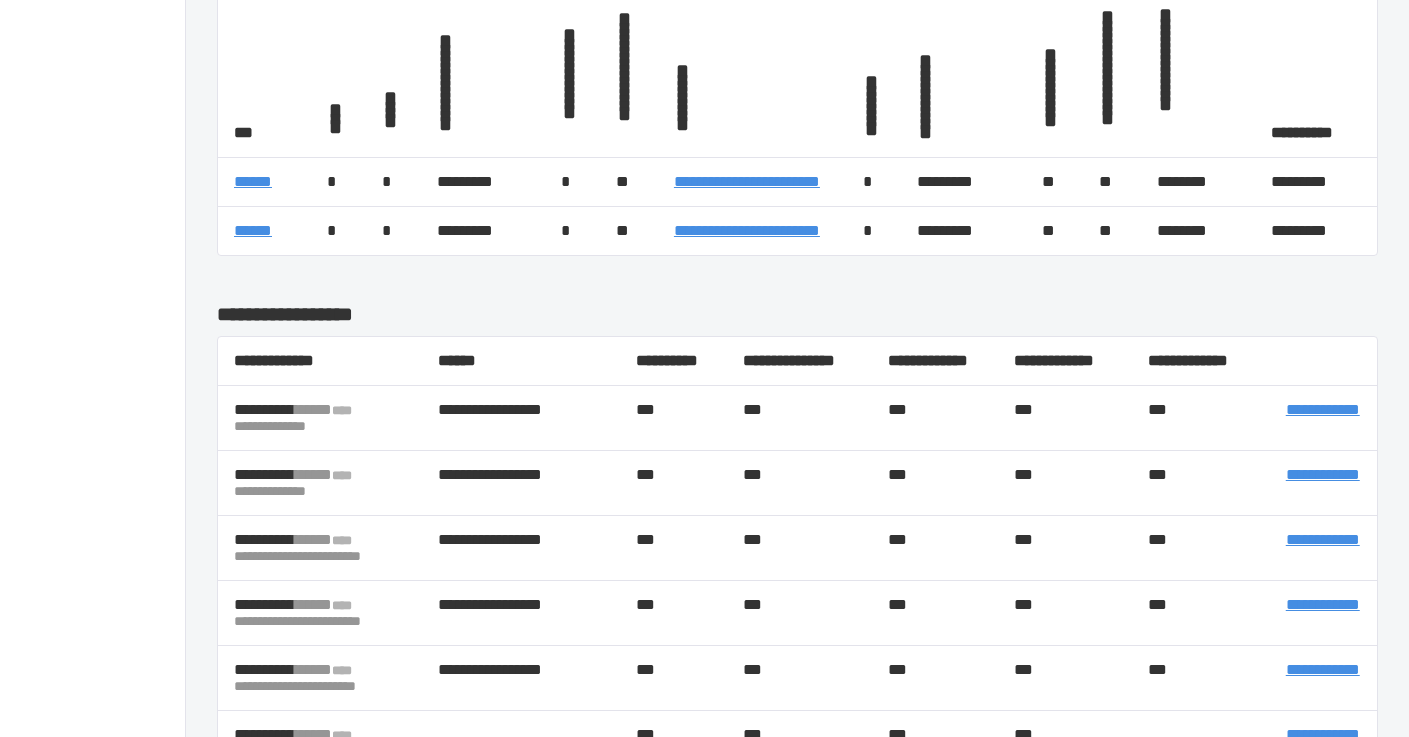 scroll, scrollTop: 665, scrollLeft: 0, axis: vertical 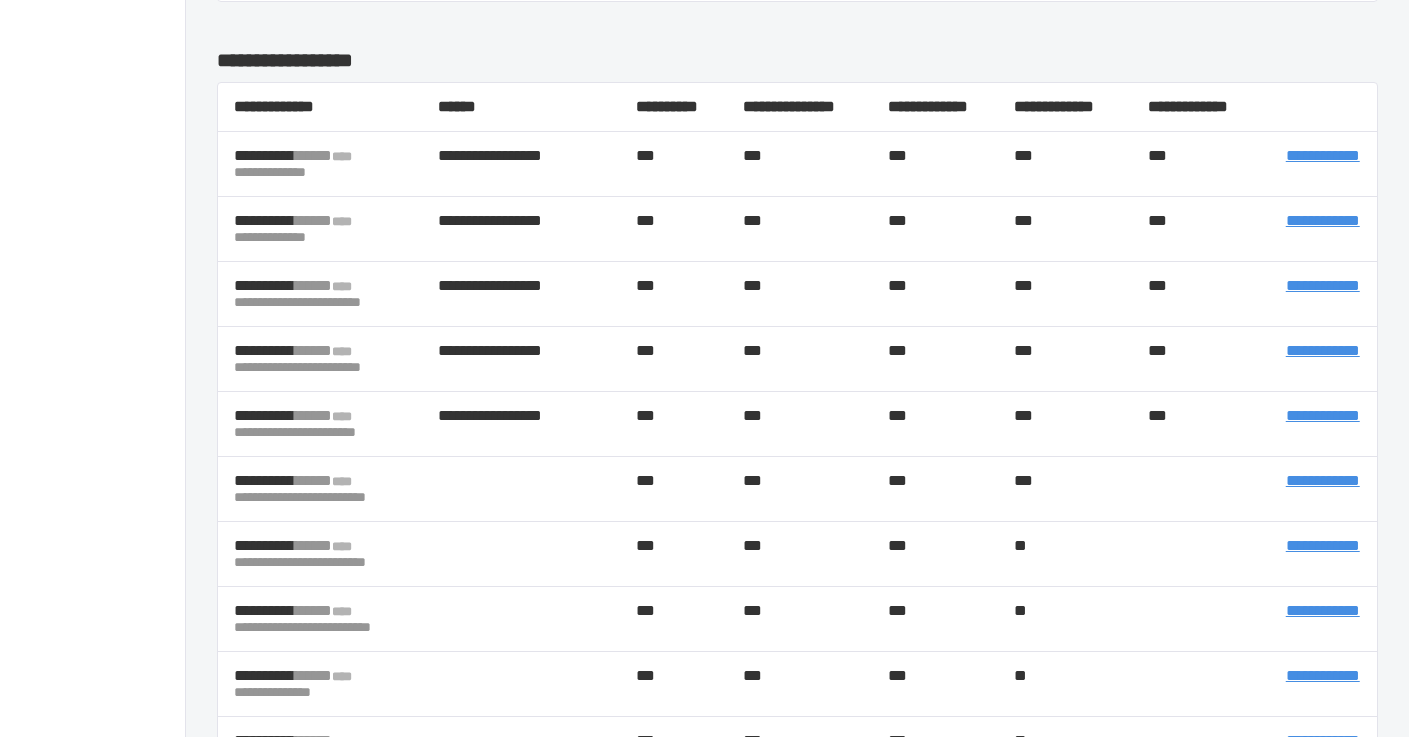 select on "**" 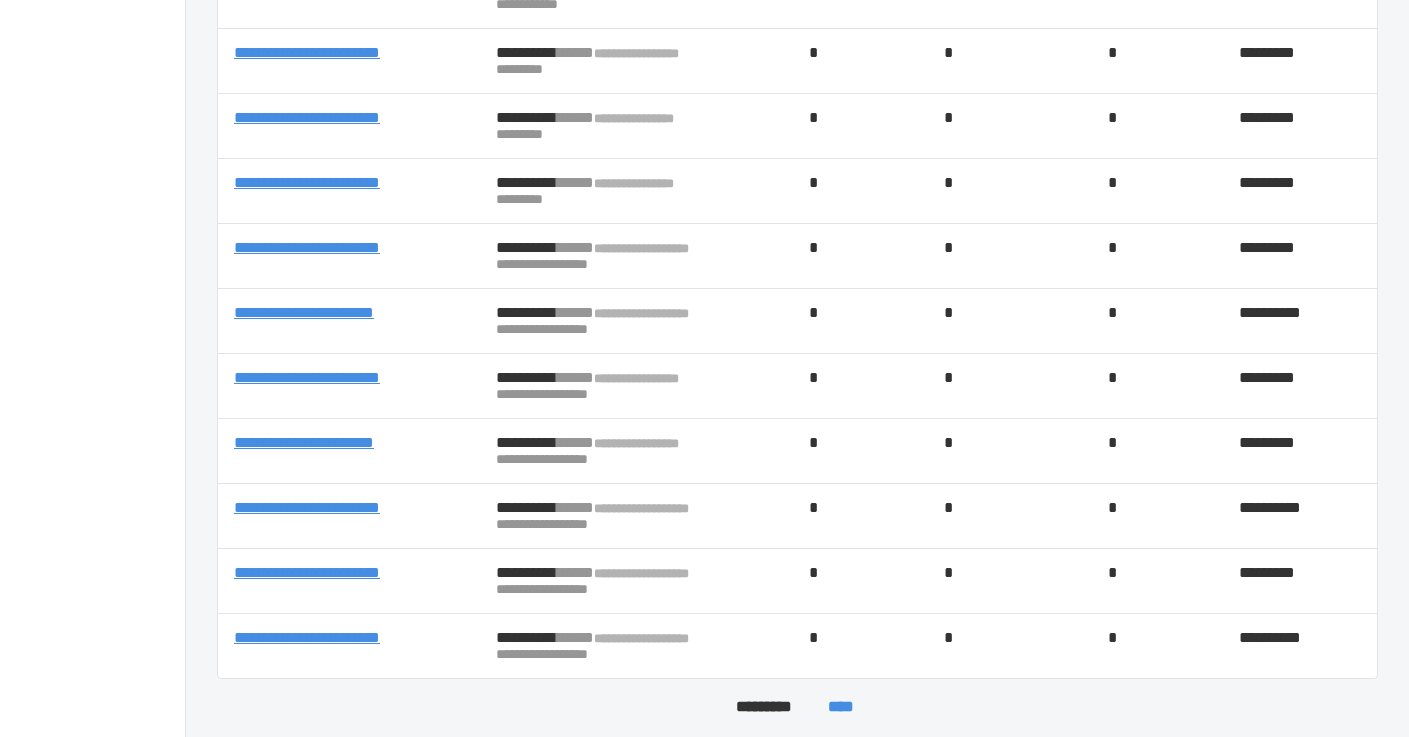 scroll, scrollTop: 2831, scrollLeft: 0, axis: vertical 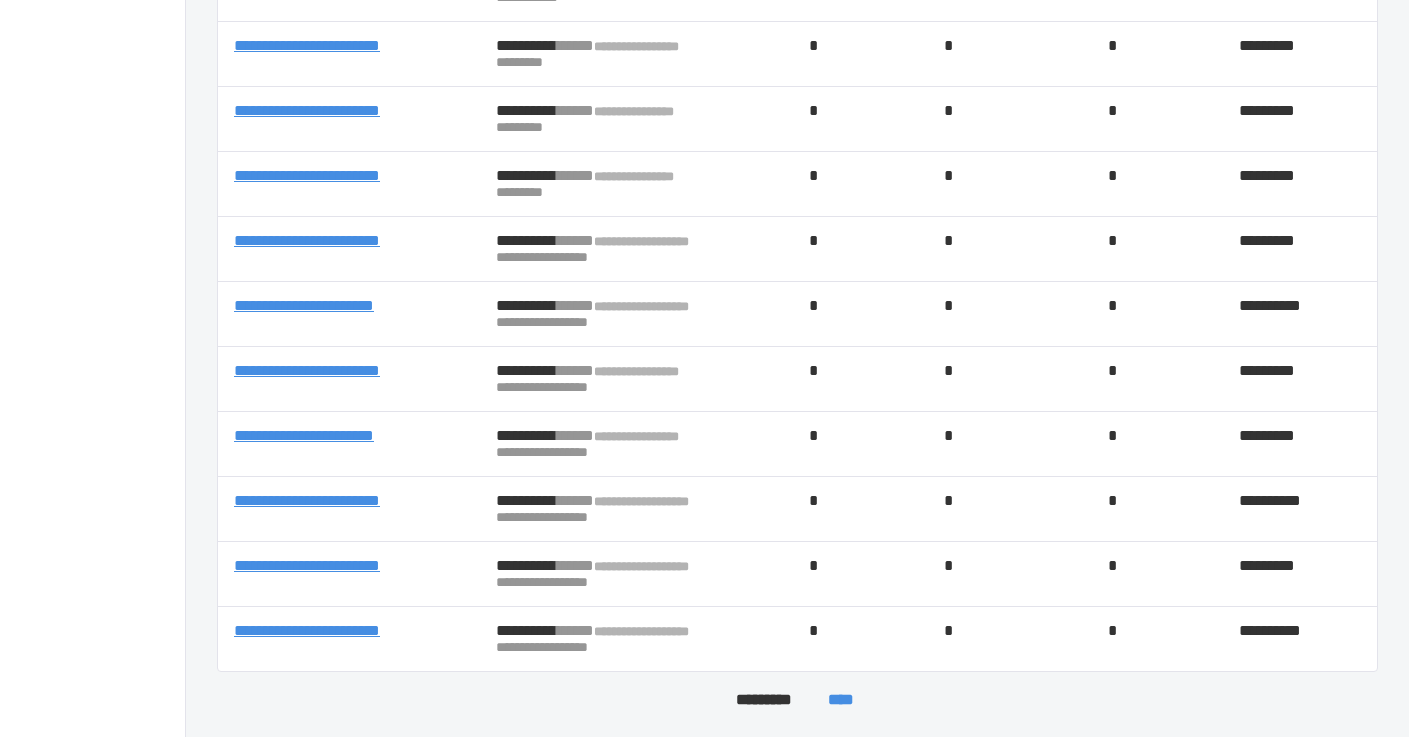 click on "**********" at bounding box center (304, 435) 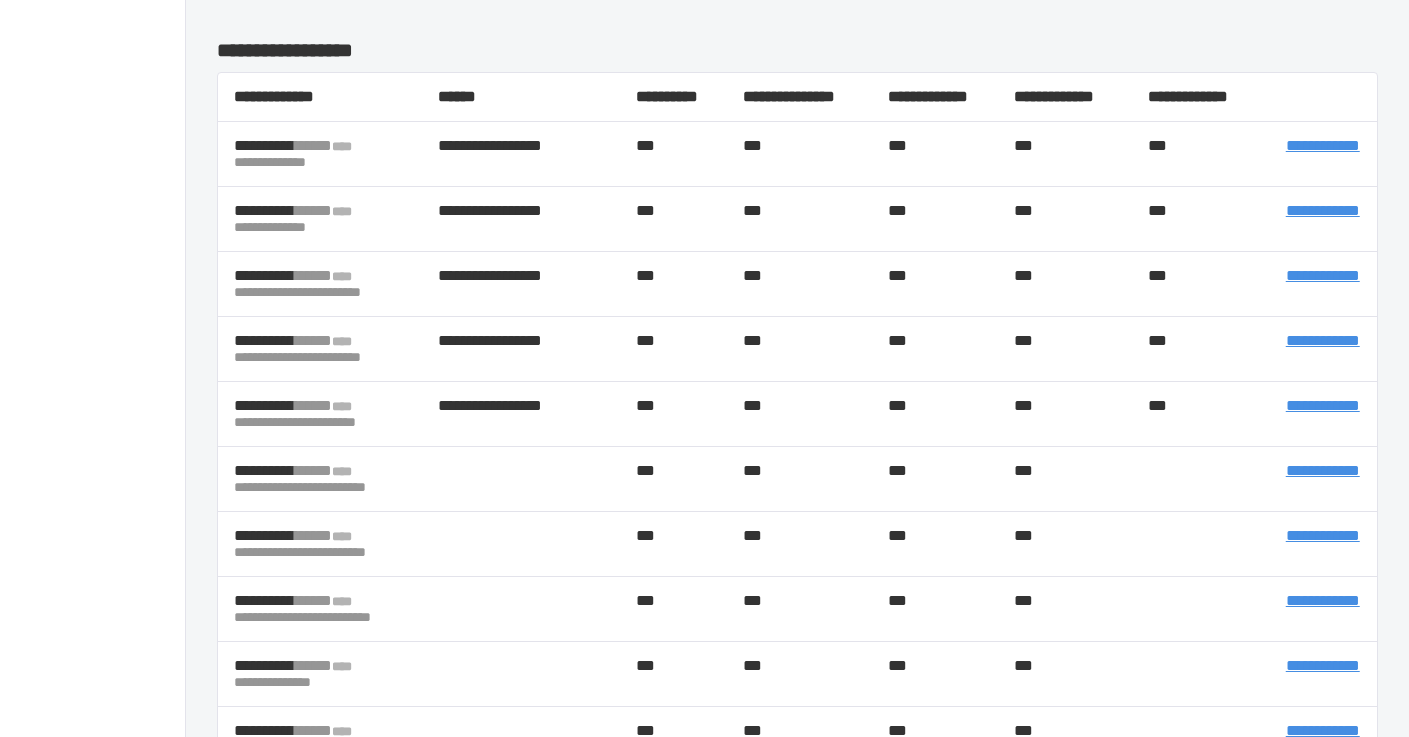 scroll, scrollTop: 685, scrollLeft: 0, axis: vertical 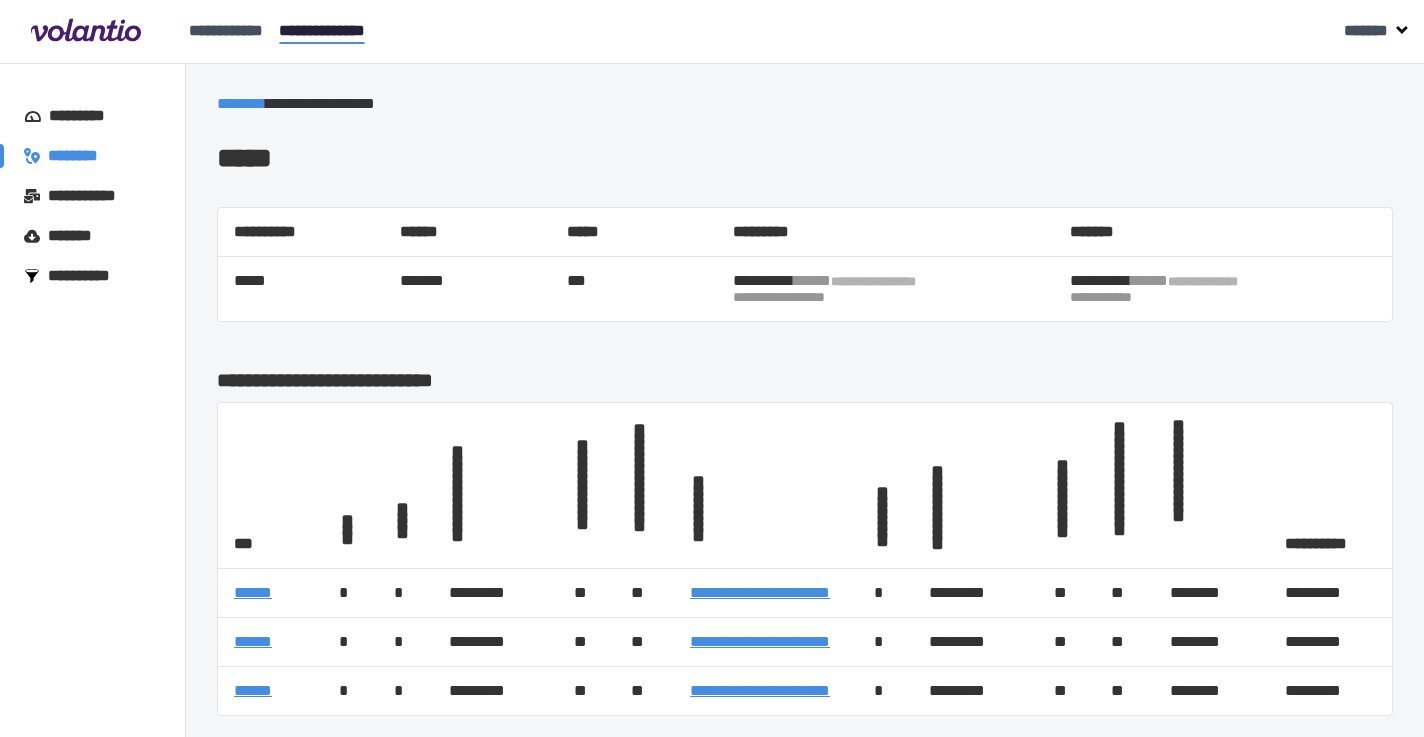 select on "**" 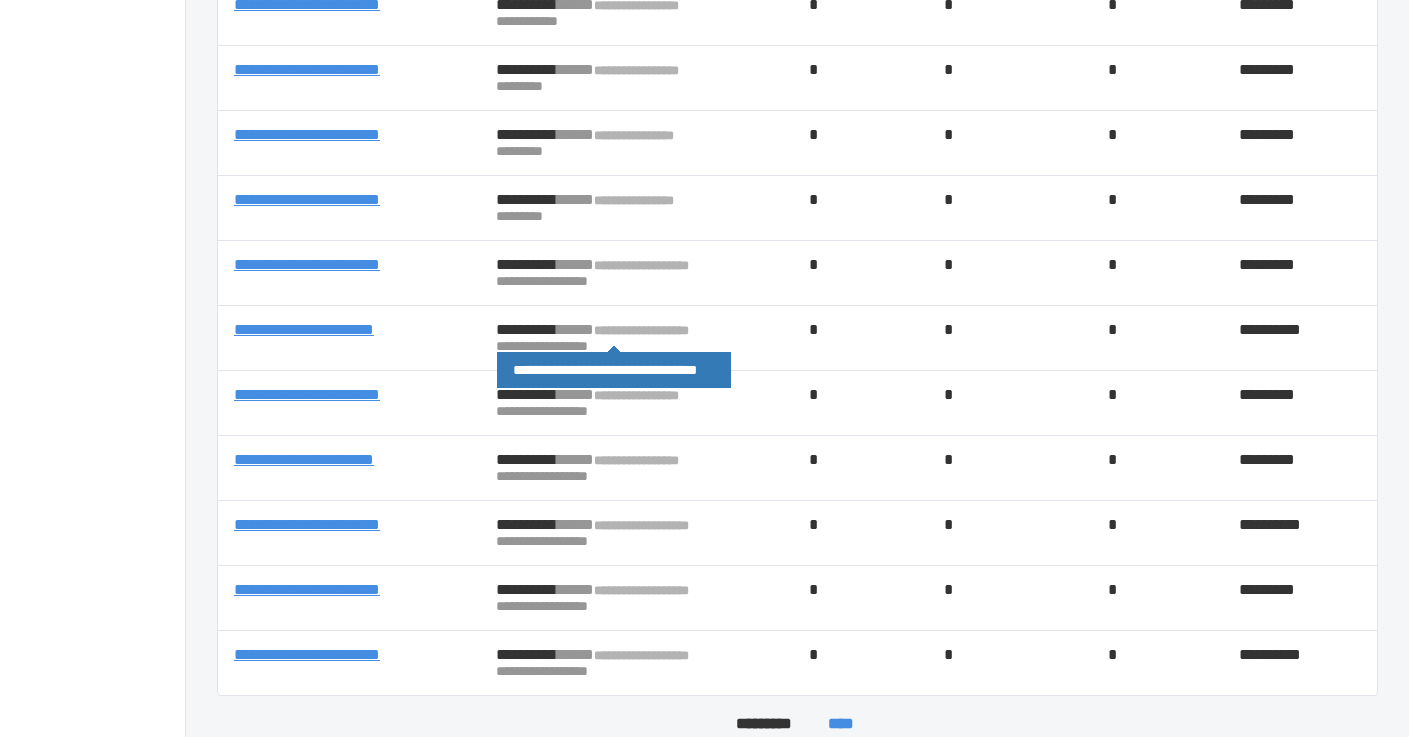 scroll, scrollTop: 2838, scrollLeft: 0, axis: vertical 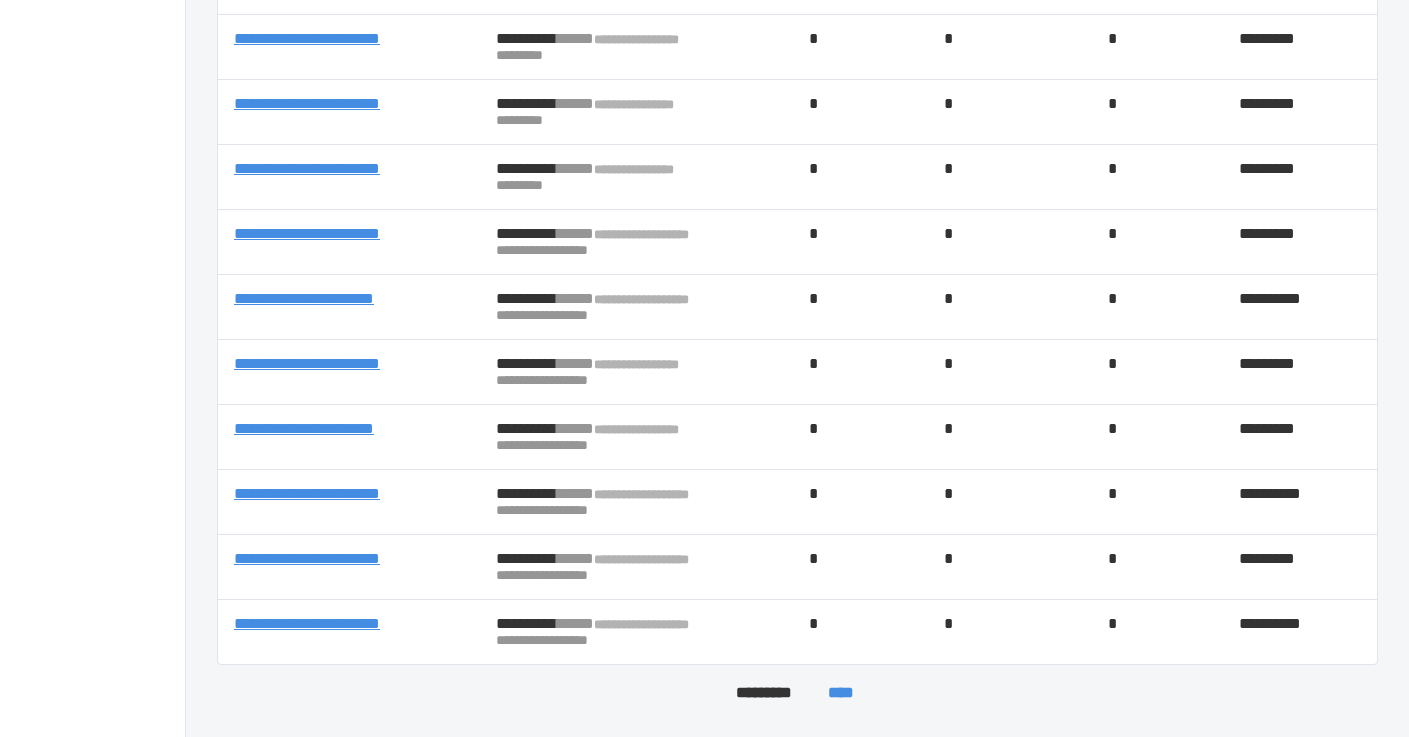 click on "**********" at bounding box center [307, 623] 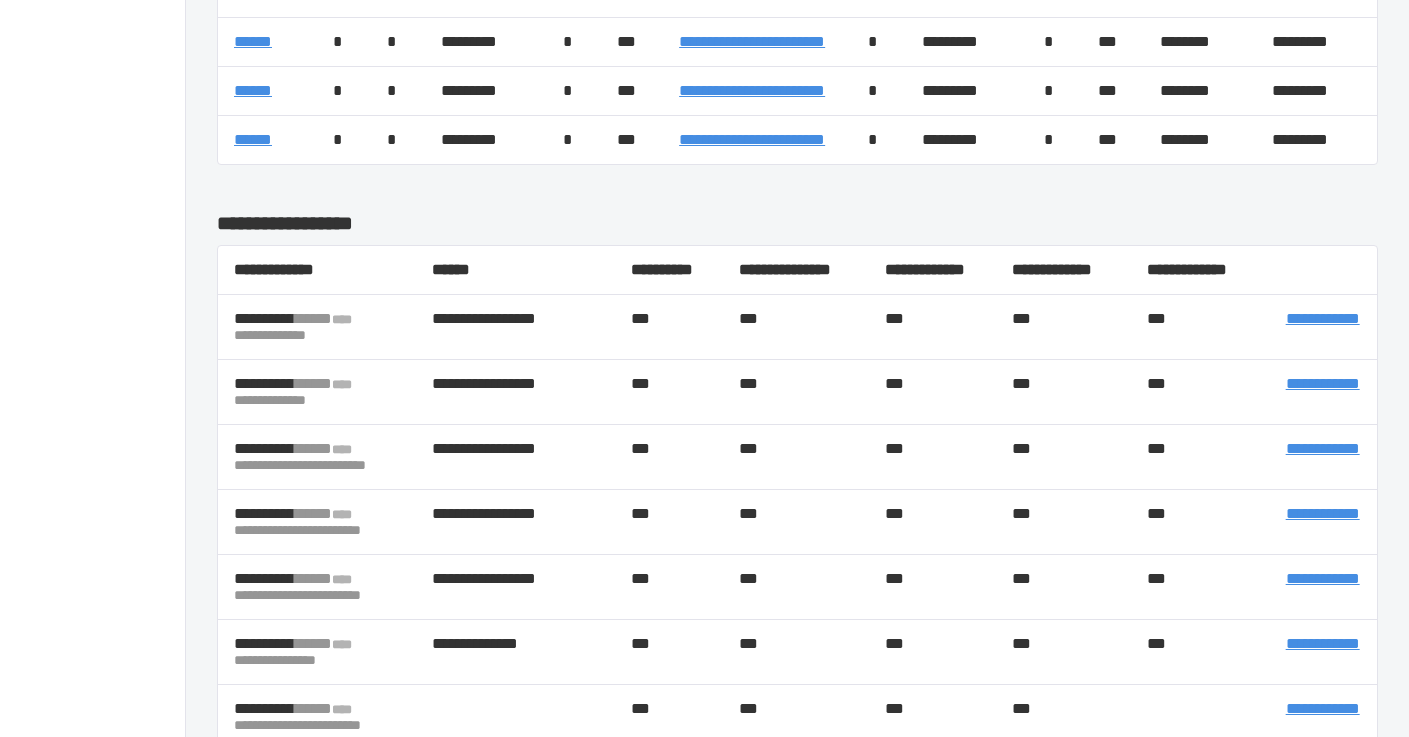 scroll, scrollTop: 445, scrollLeft: 0, axis: vertical 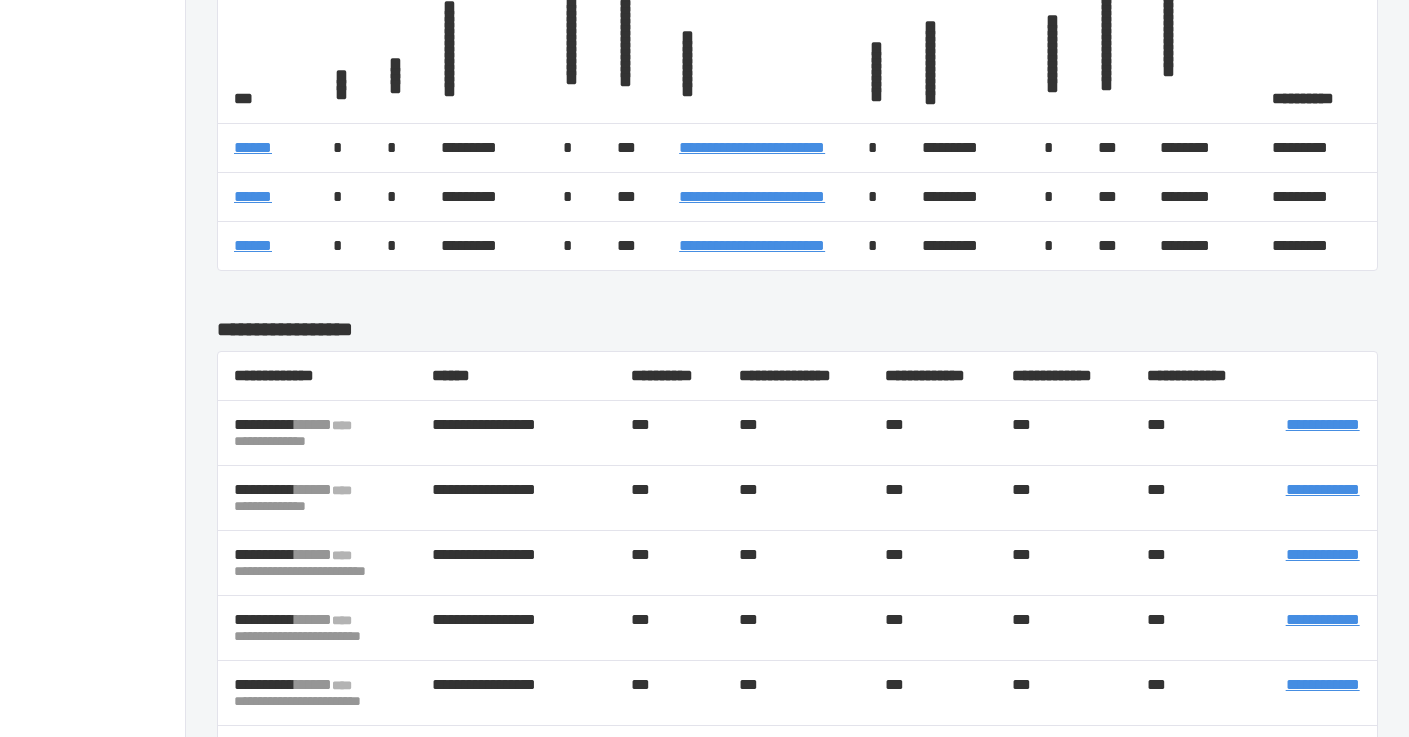 click on "**********" at bounding box center [752, 147] 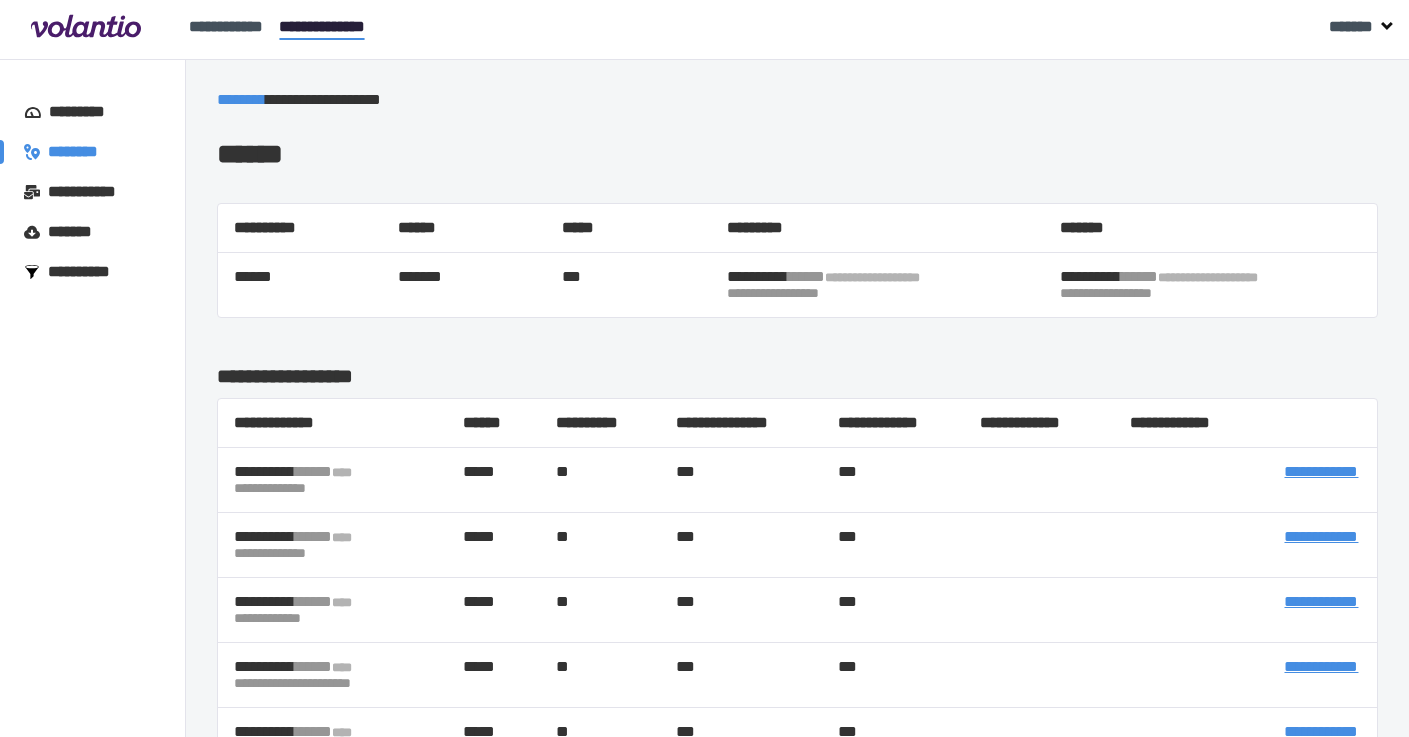 scroll, scrollTop: 0, scrollLeft: 0, axis: both 